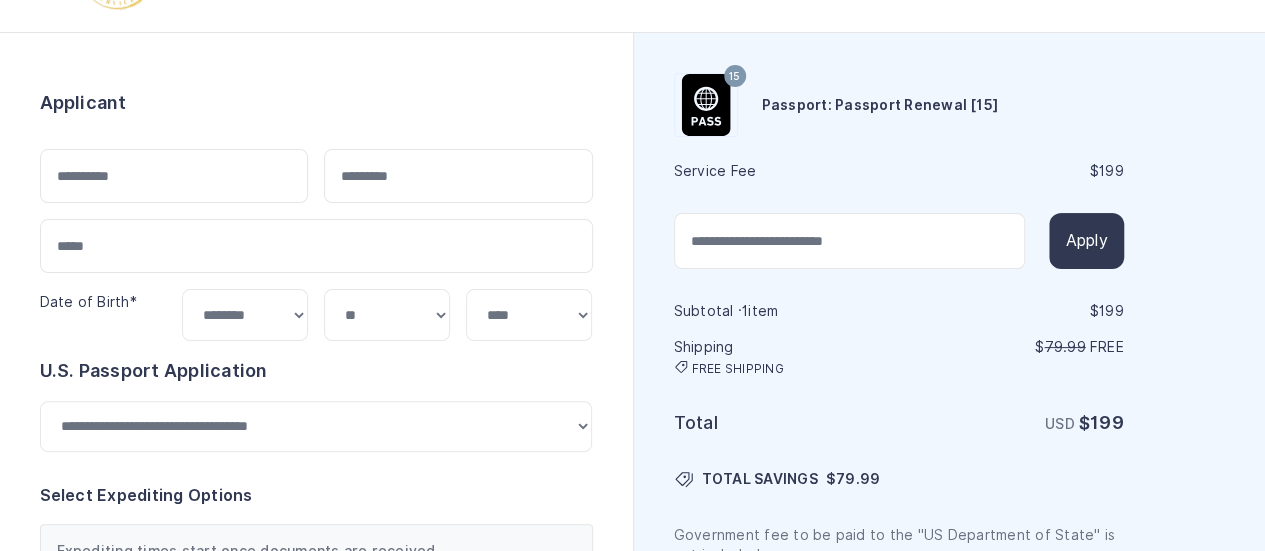 scroll, scrollTop: 82, scrollLeft: 0, axis: vertical 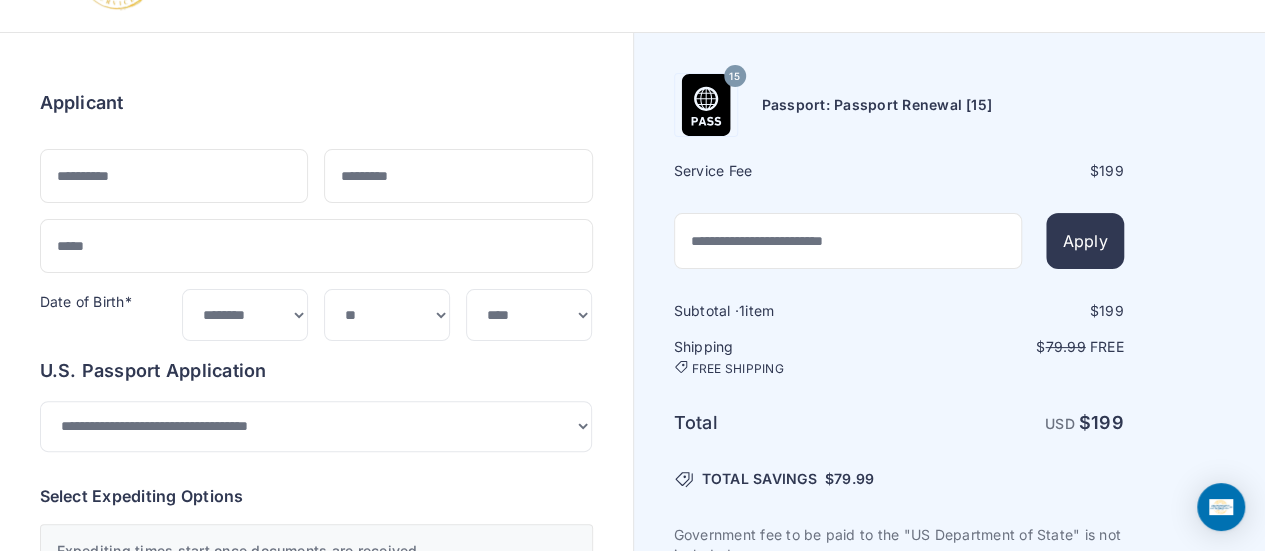 click on "Applicant
Date of Birth*
*****
*******
******** ***** ***** *** **** **** ****** ********* ******* ********" at bounding box center (316, 729) 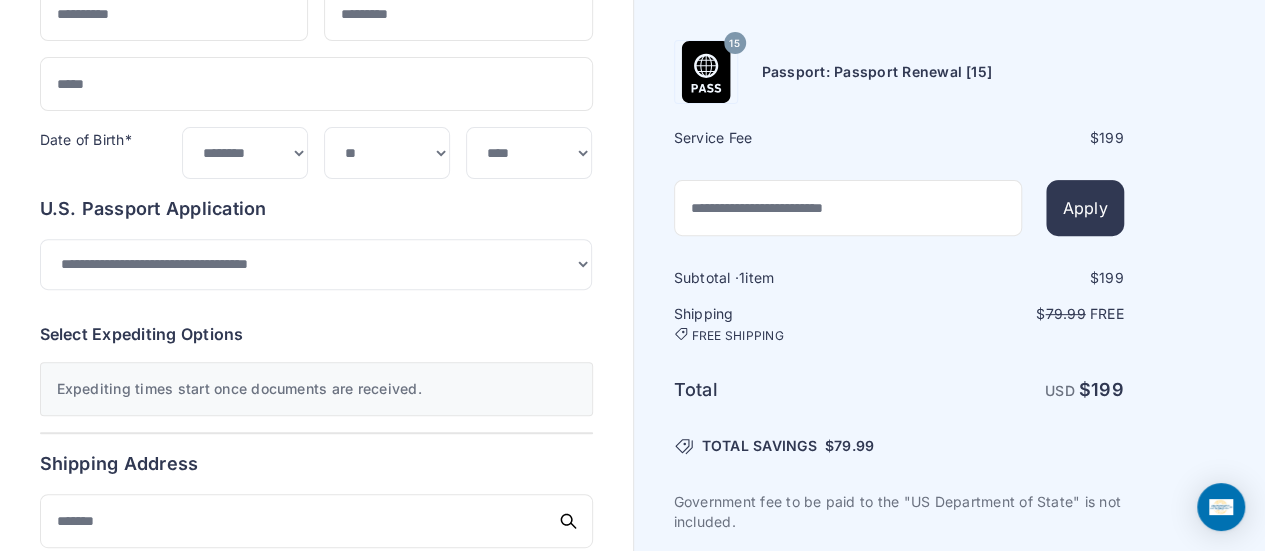 scroll, scrollTop: 245, scrollLeft: 0, axis: vertical 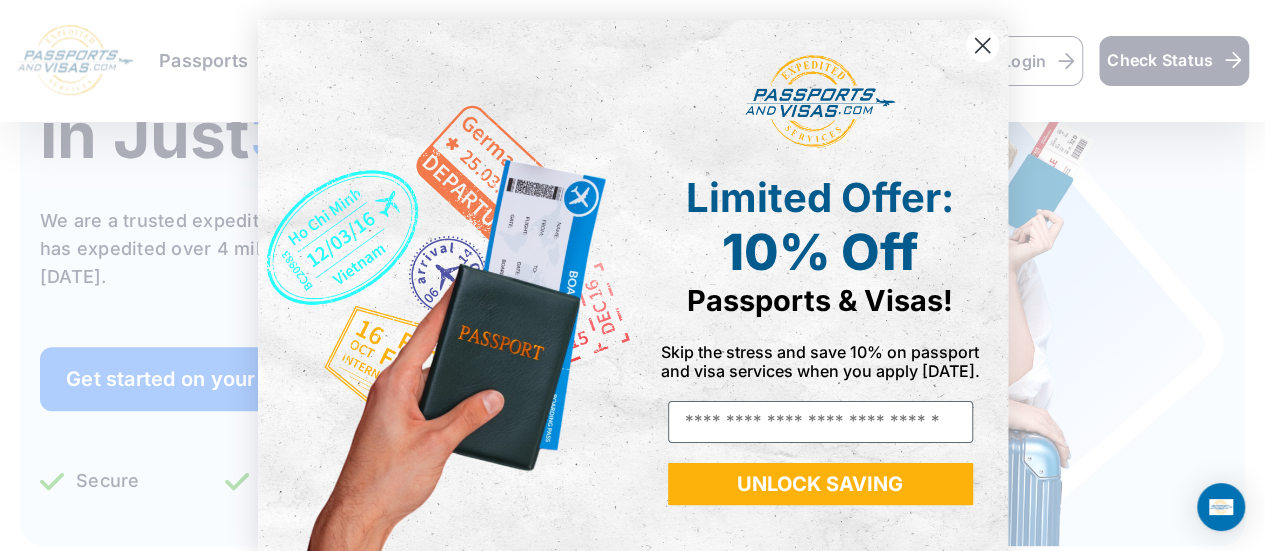 click 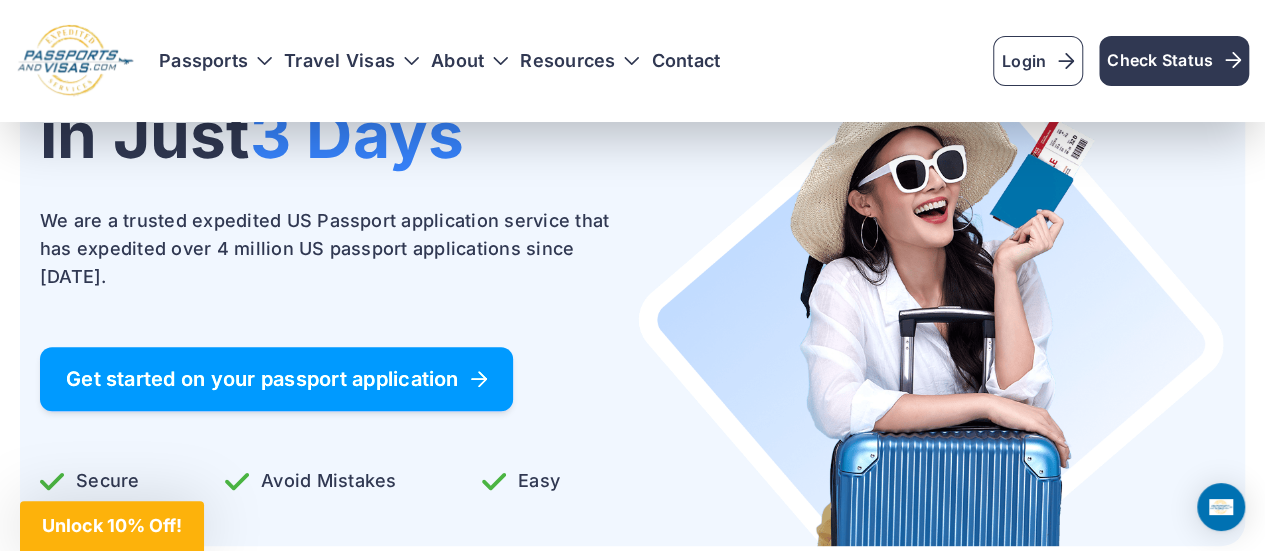 click on "Get started on your passport application" at bounding box center (276, 379) 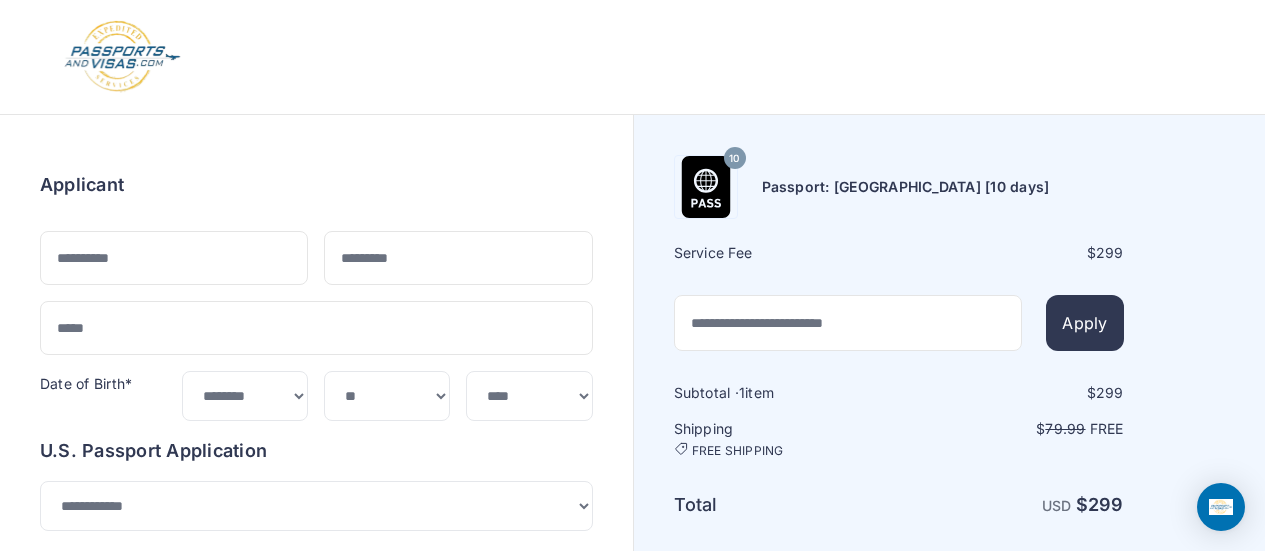 select on "**" 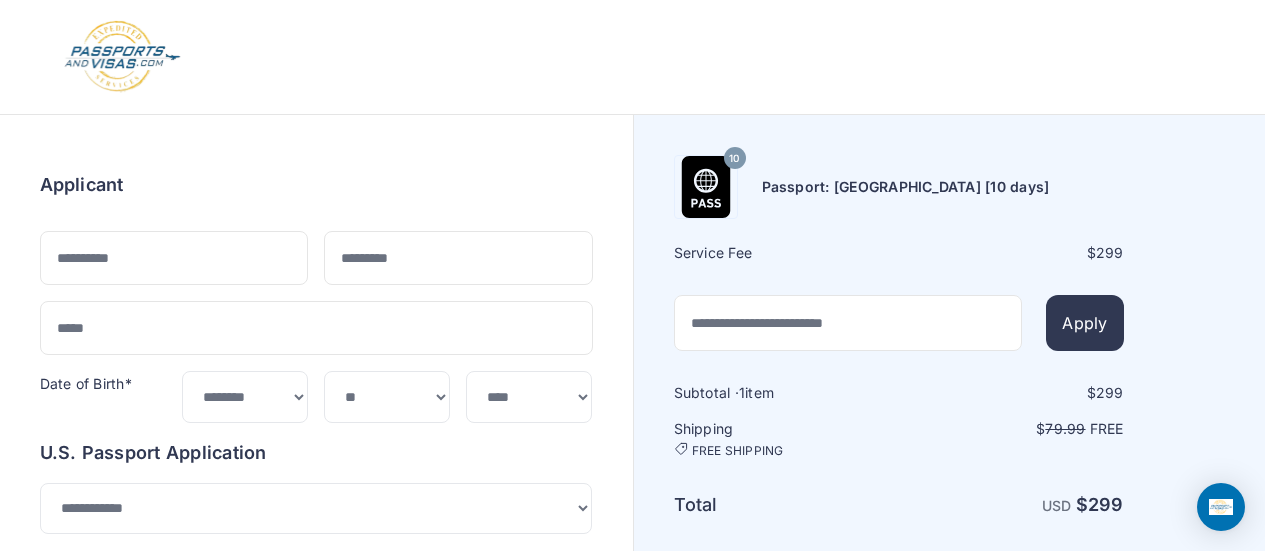 scroll, scrollTop: 0, scrollLeft: 0, axis: both 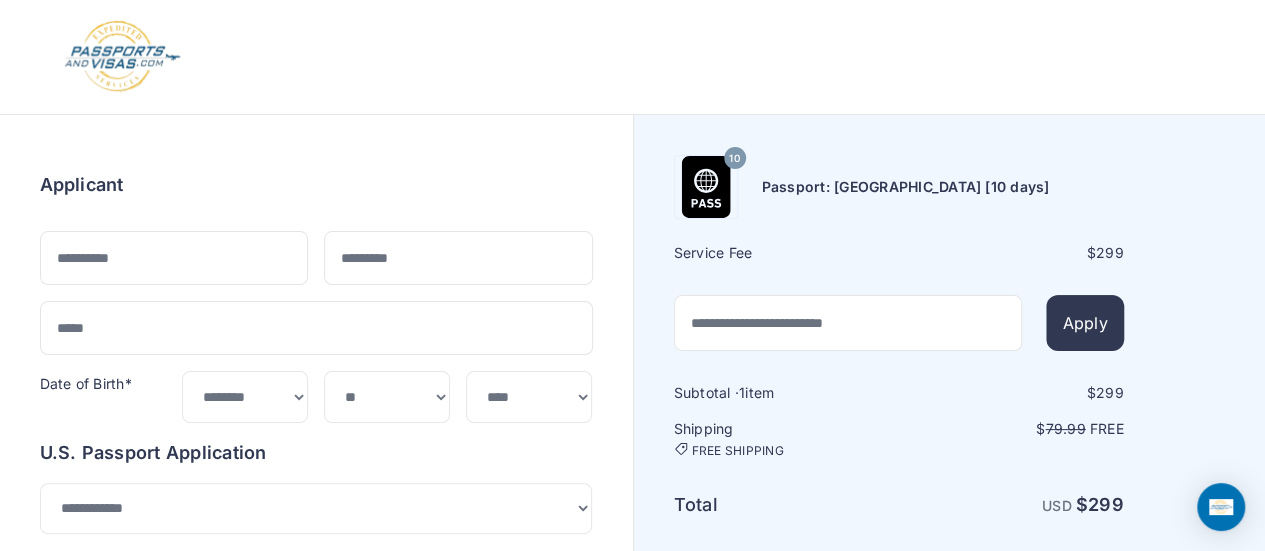 drag, startPoint x: 0, startPoint y: 0, endPoint x: 76, endPoint y: 272, distance: 282.41812 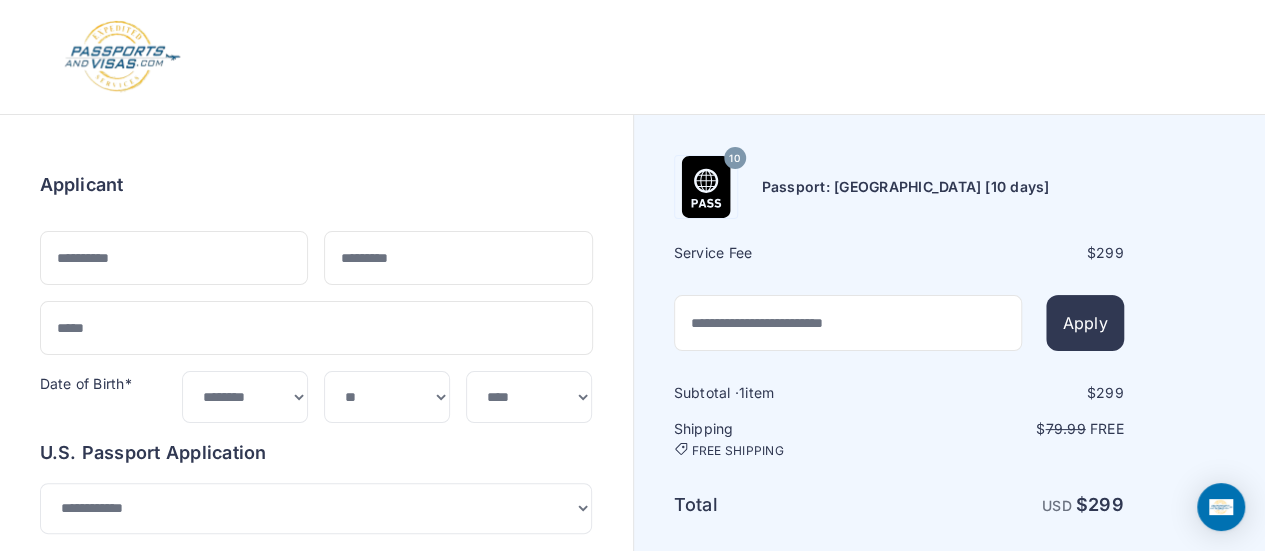 click on "Applicant
Date of Birth*
*****
*******
********
*****
*****
***
****
****
****** *******" at bounding box center [316, 296] 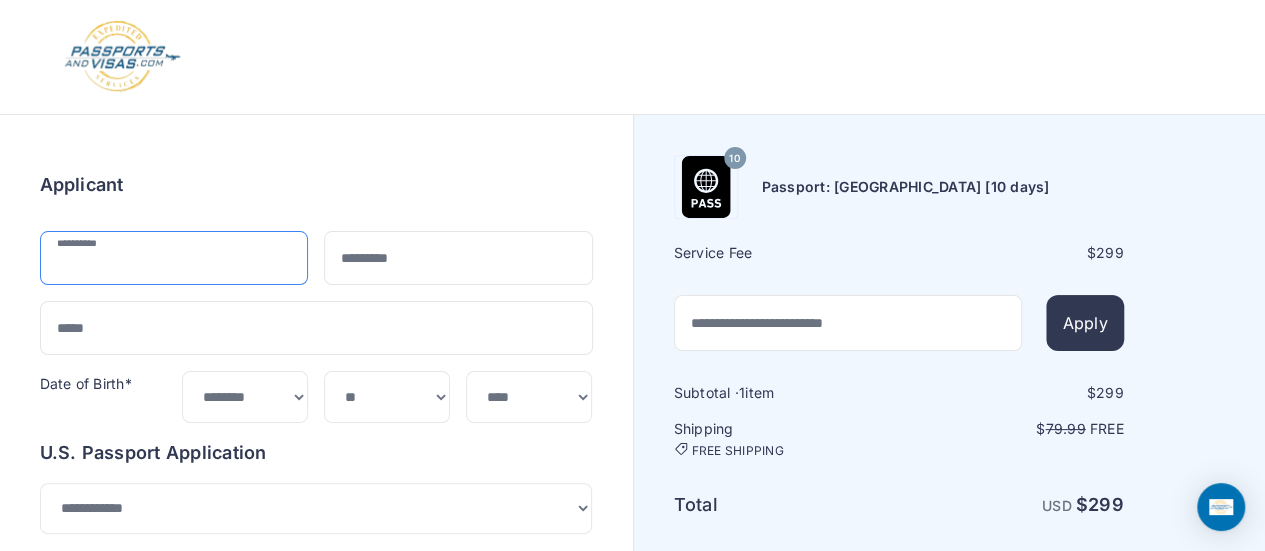 click at bounding box center [174, 258] 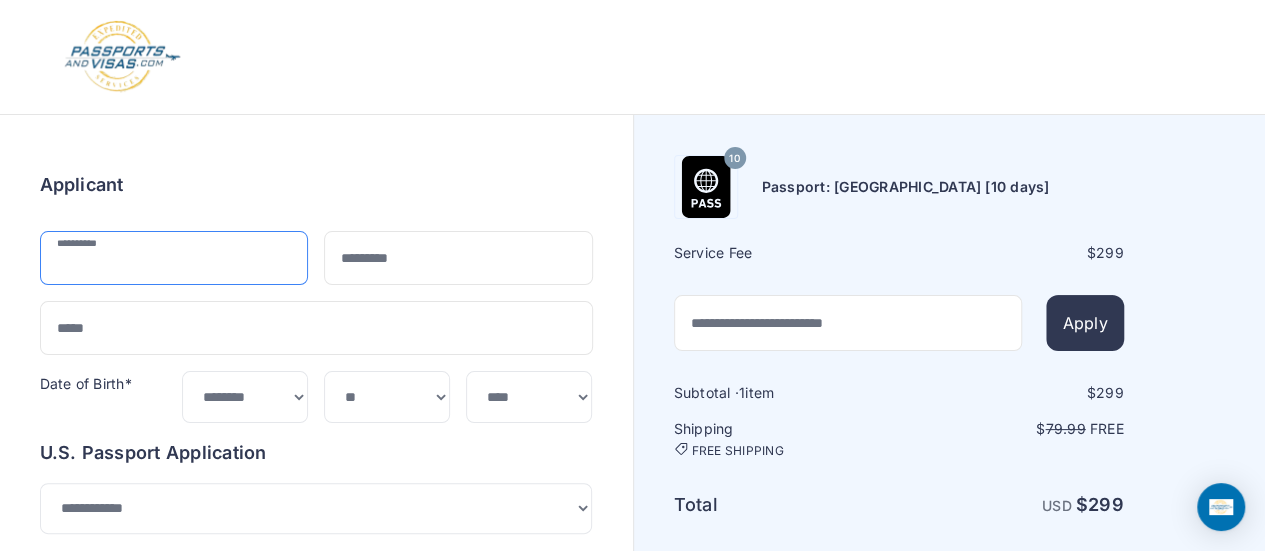 type on "*****" 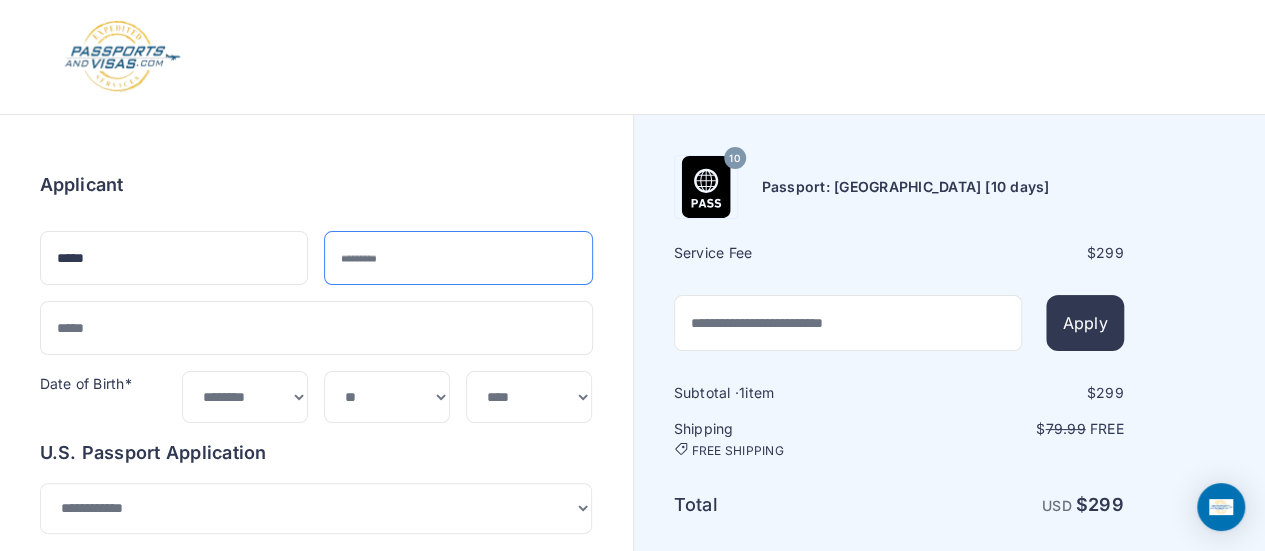 type on "******" 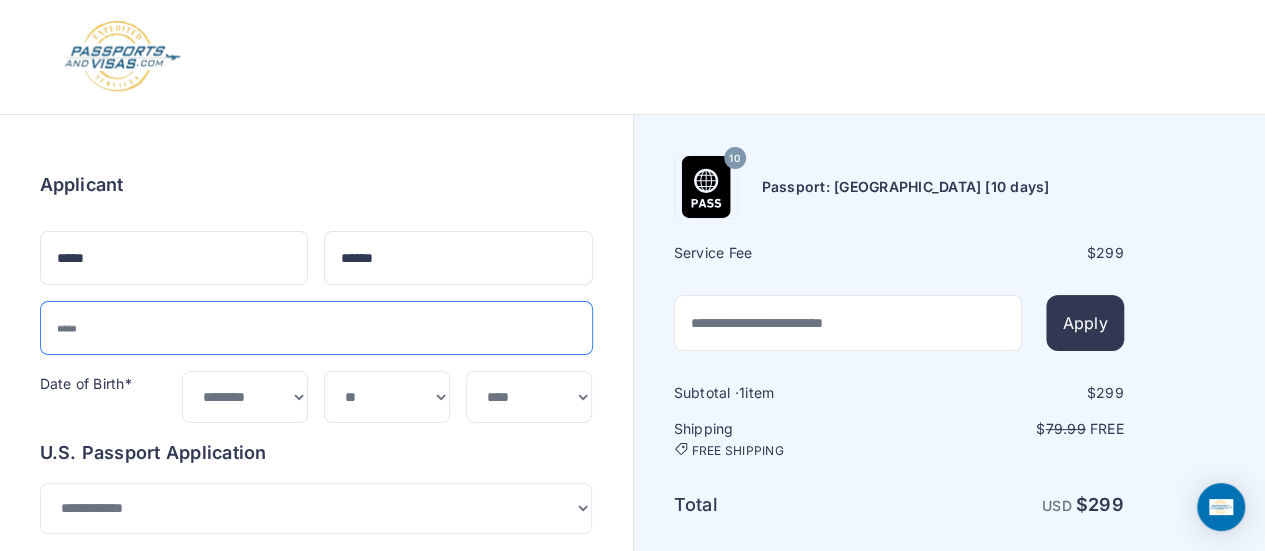type on "**********" 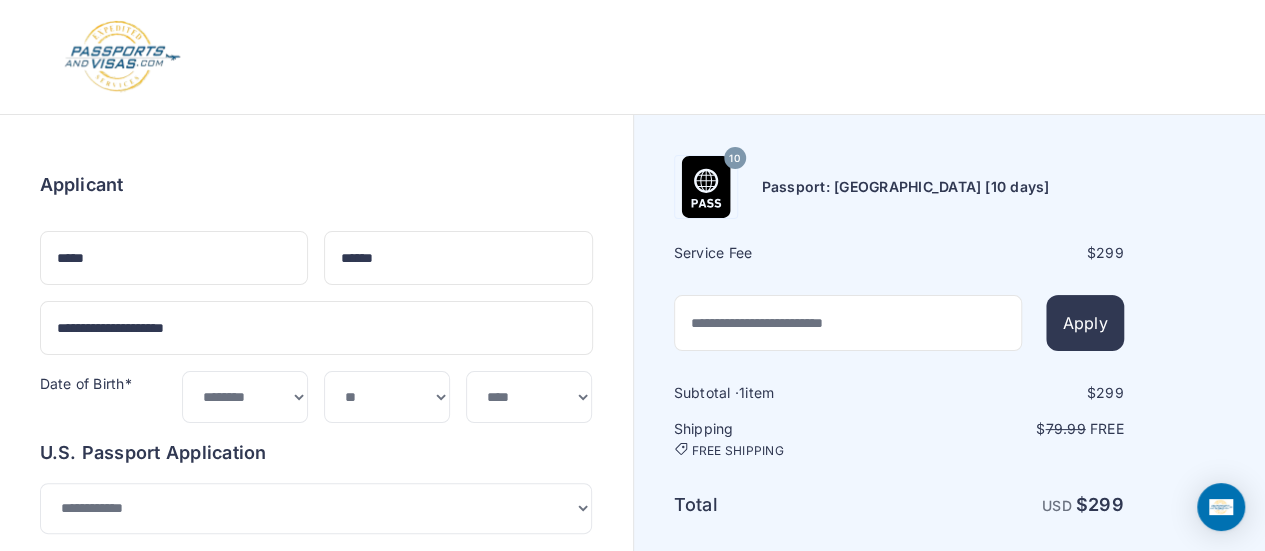 type on "**********" 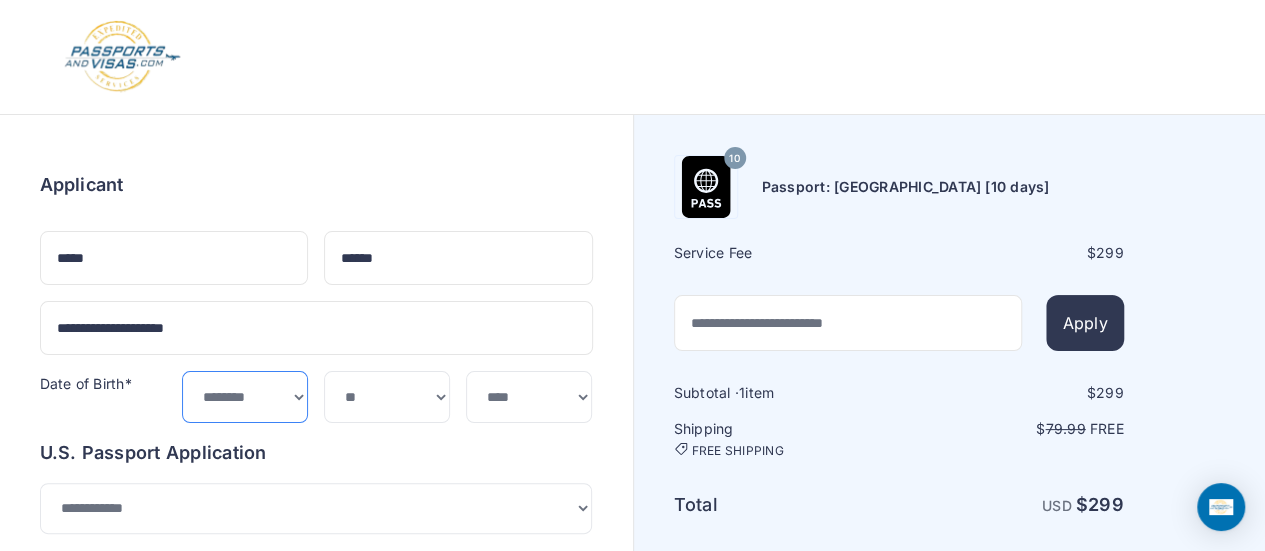 click on "*****
*******
********
*****
*****
***
****
****
******
*********
*******
********
********" at bounding box center (245, 396) 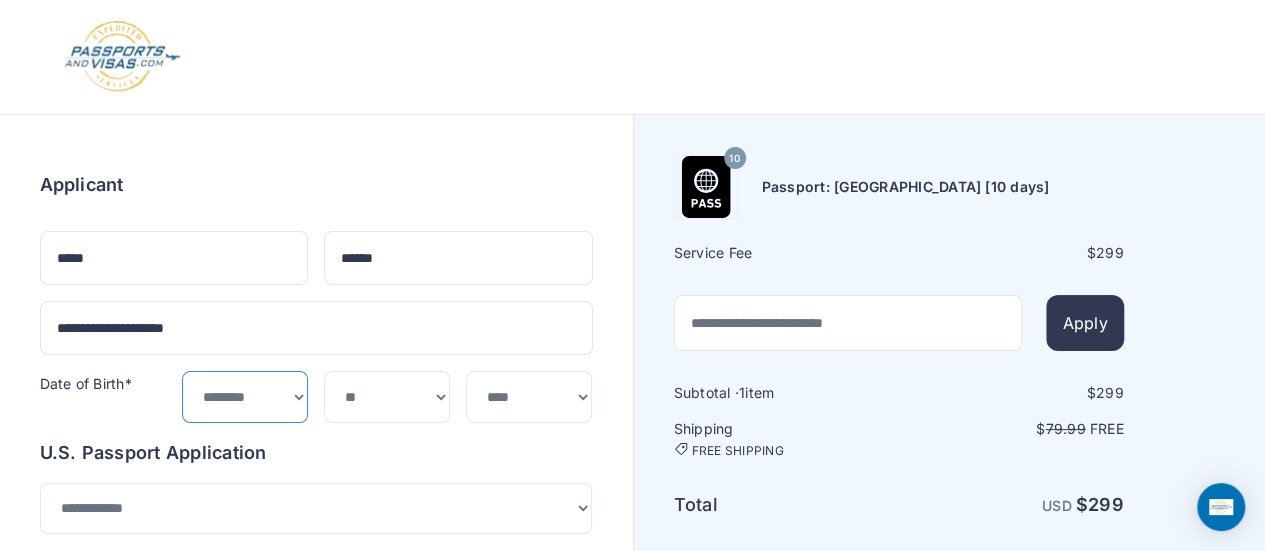 select on "*" 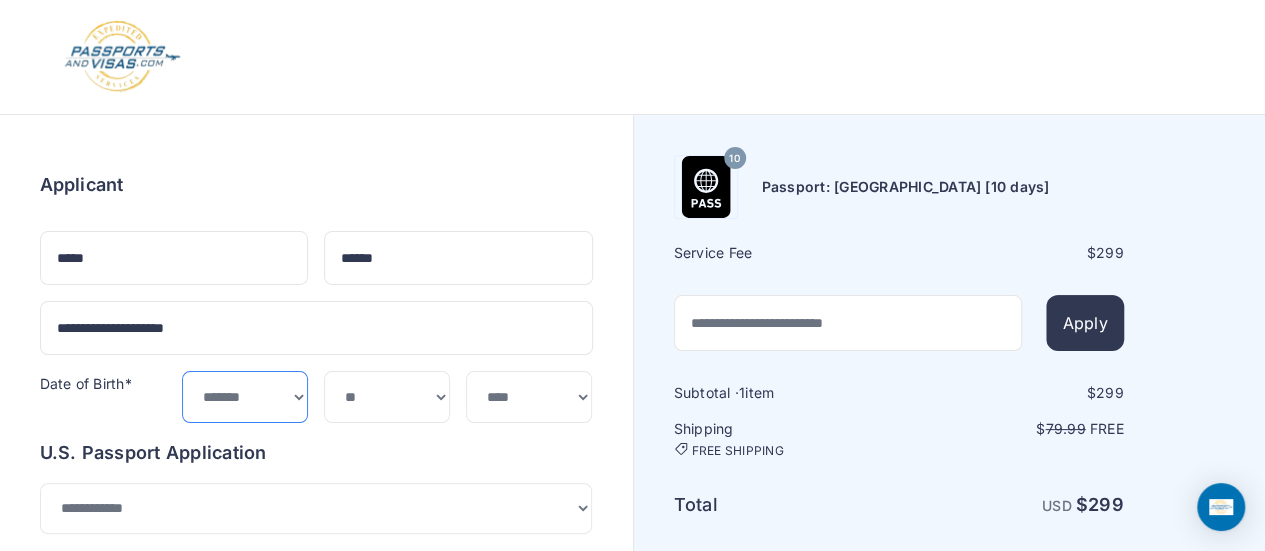 click on "*****
*******
********
*****
*****
***
****
****
******
*********
*******
********
********" at bounding box center [245, 396] 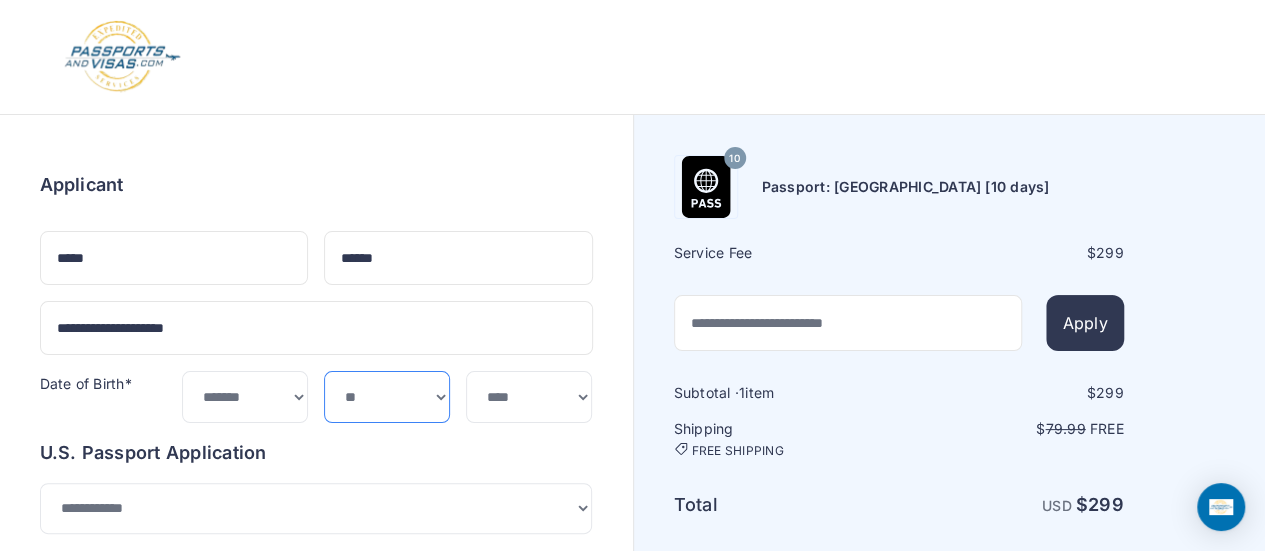 click on "***
*
*
*
*
*
*
*
*
*
**
**
**
**
** ** ** ** ** **" at bounding box center (387, 396) 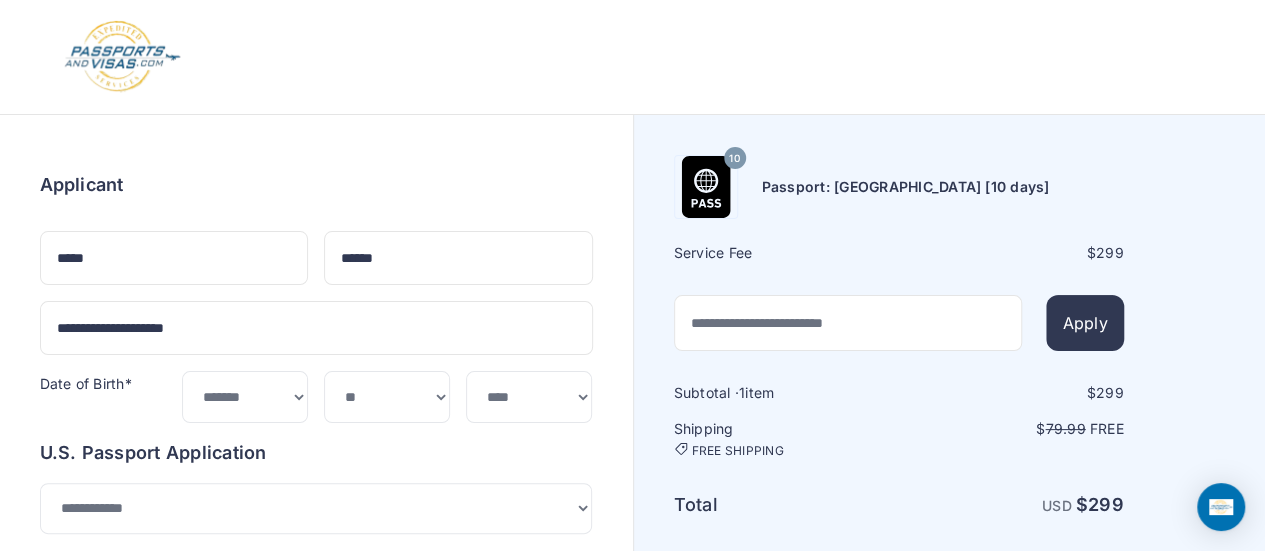 click on "**********" at bounding box center [316, 296] 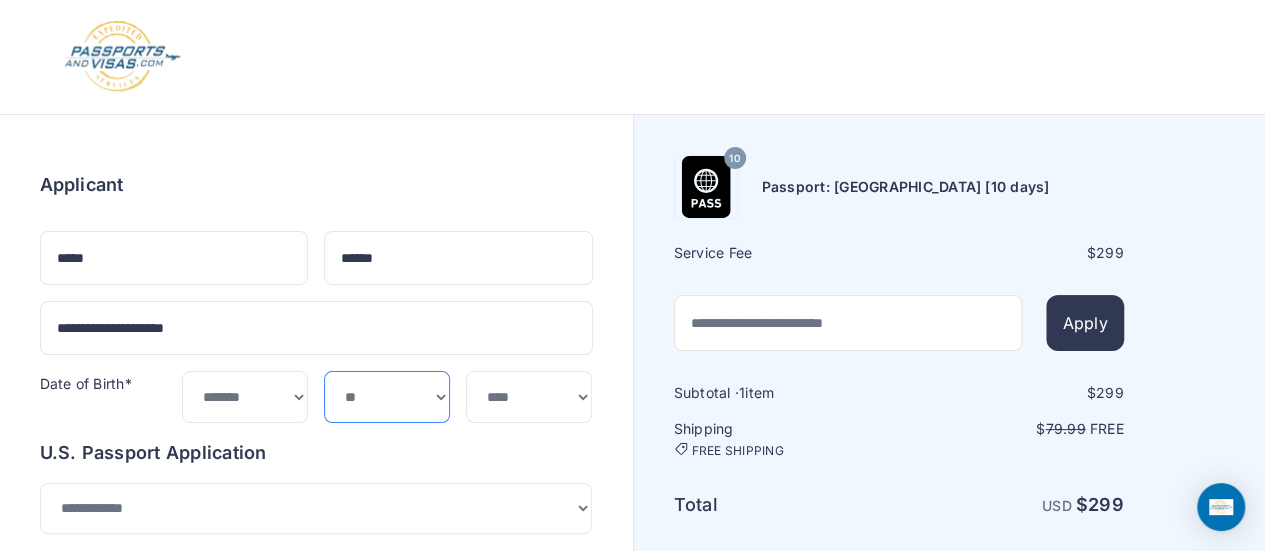 click on "***
*
*
*
*
*
*
*
*
*
**
**
**
**
** ** ** ** ** **" at bounding box center (387, 396) 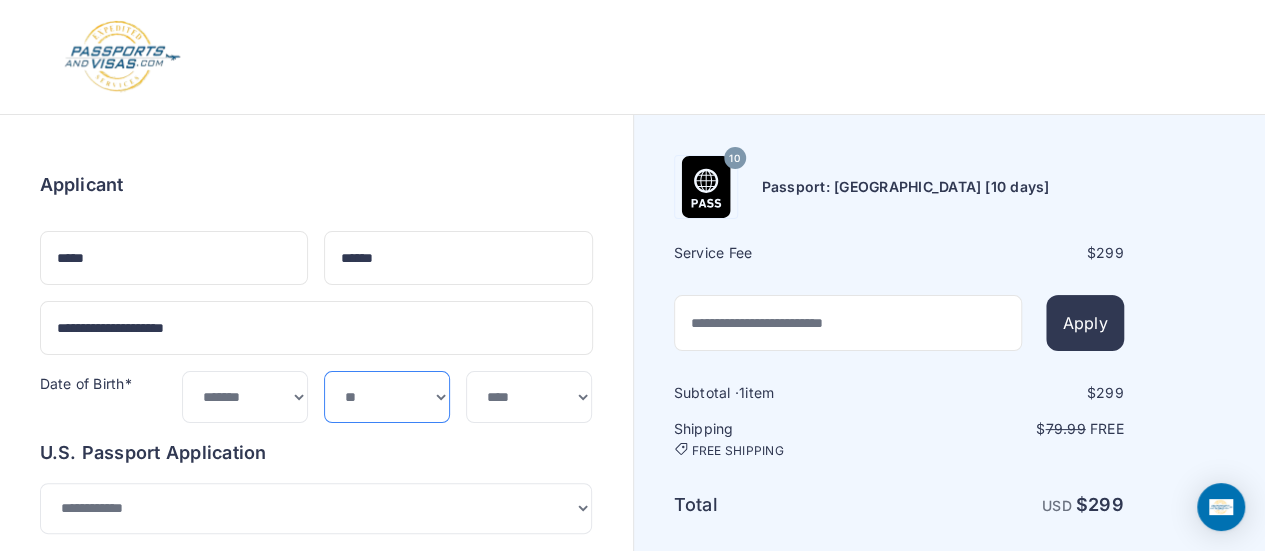 select on "**" 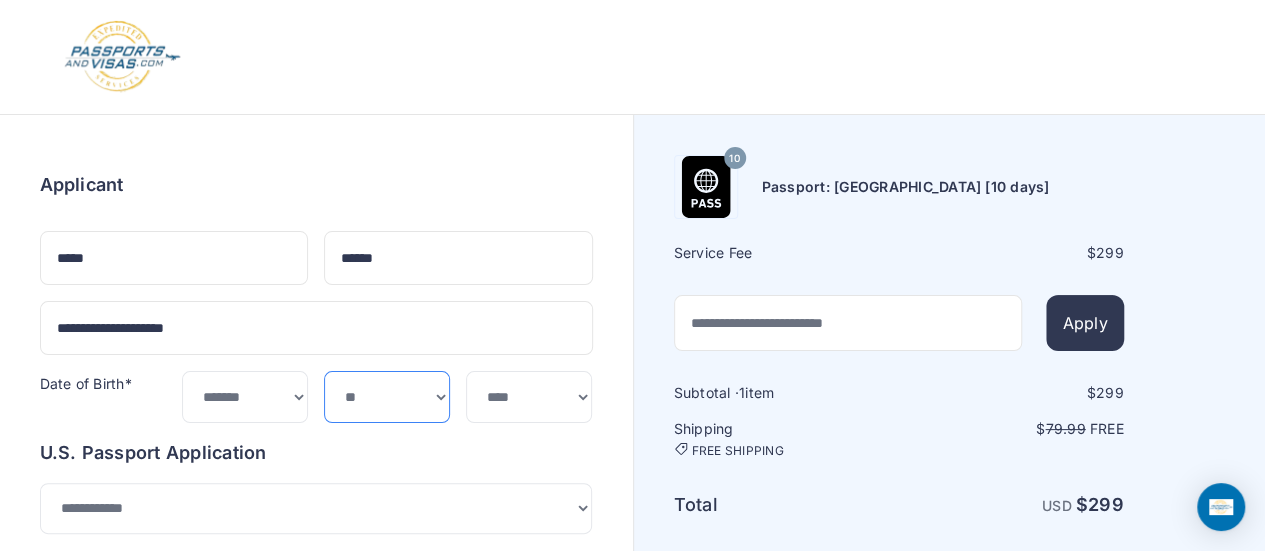click on "***
*
*
*
*
*
*
*
*
*
**
**
**
**
** ** ** ** ** **" at bounding box center (387, 396) 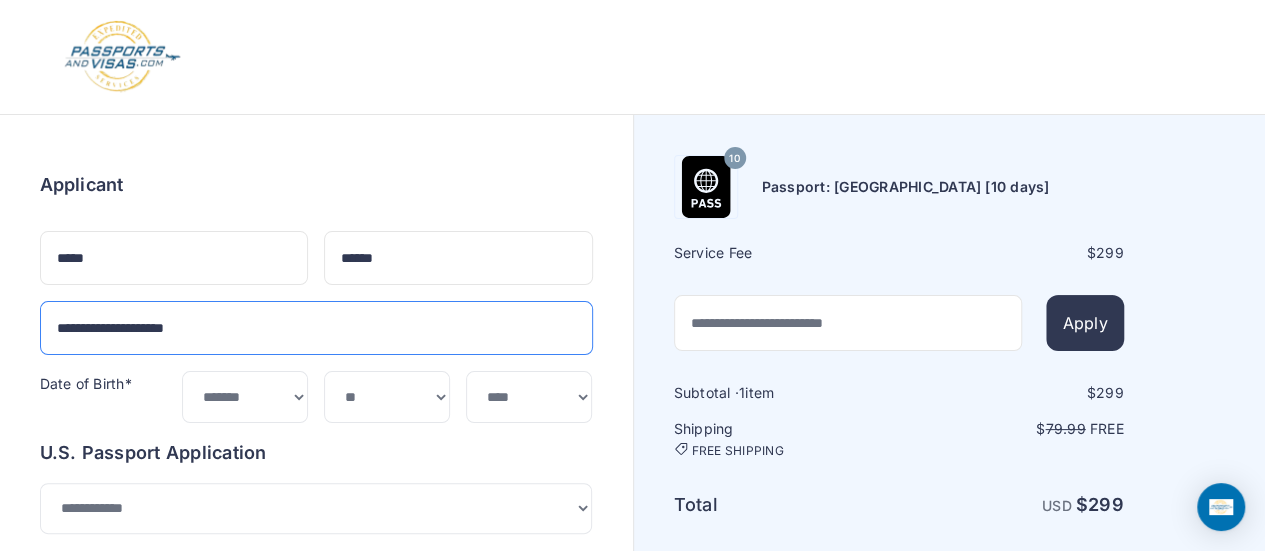 click on "**********" at bounding box center [316, 328] 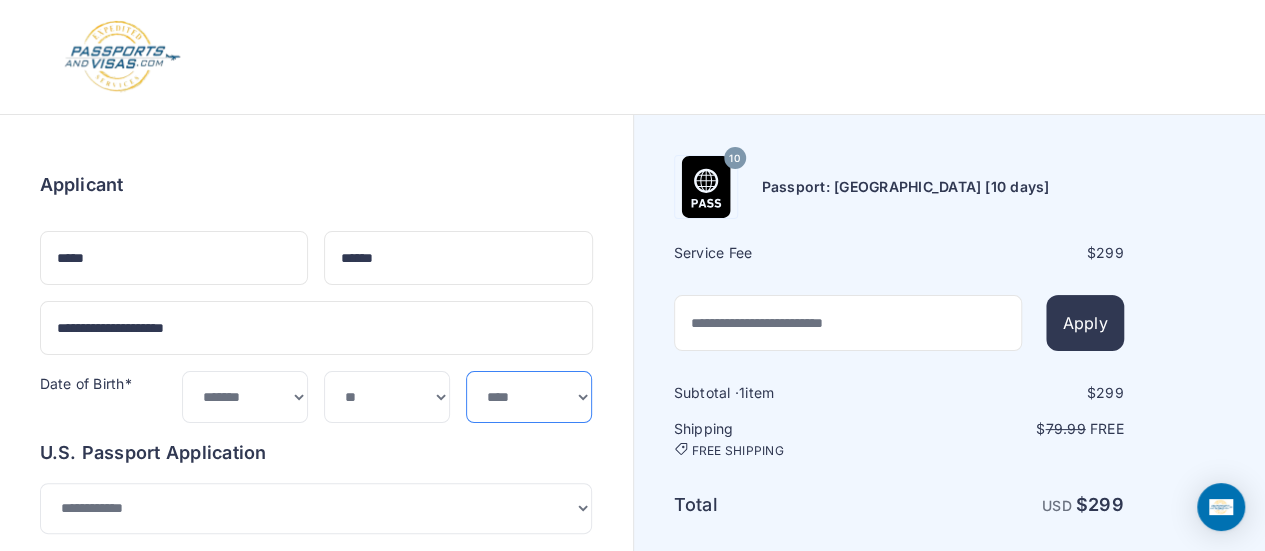 click on "****
****
****
****
****
****
****
****
****
****
****
****
****
**** **** **** **** **** **** **** **** **** **** ****" at bounding box center (529, 396) 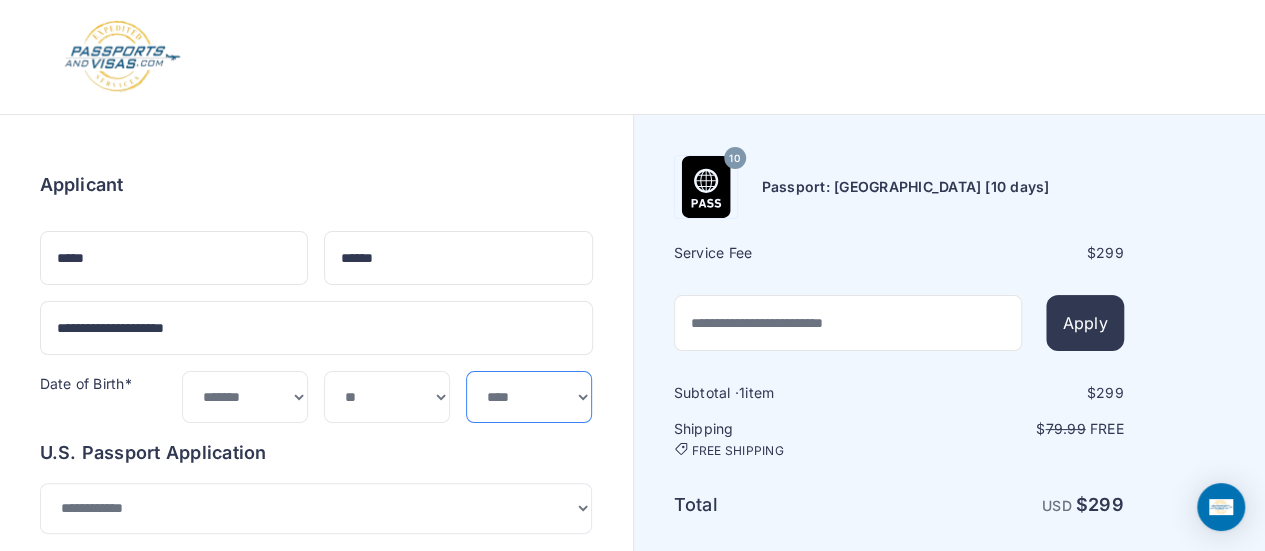 select on "****" 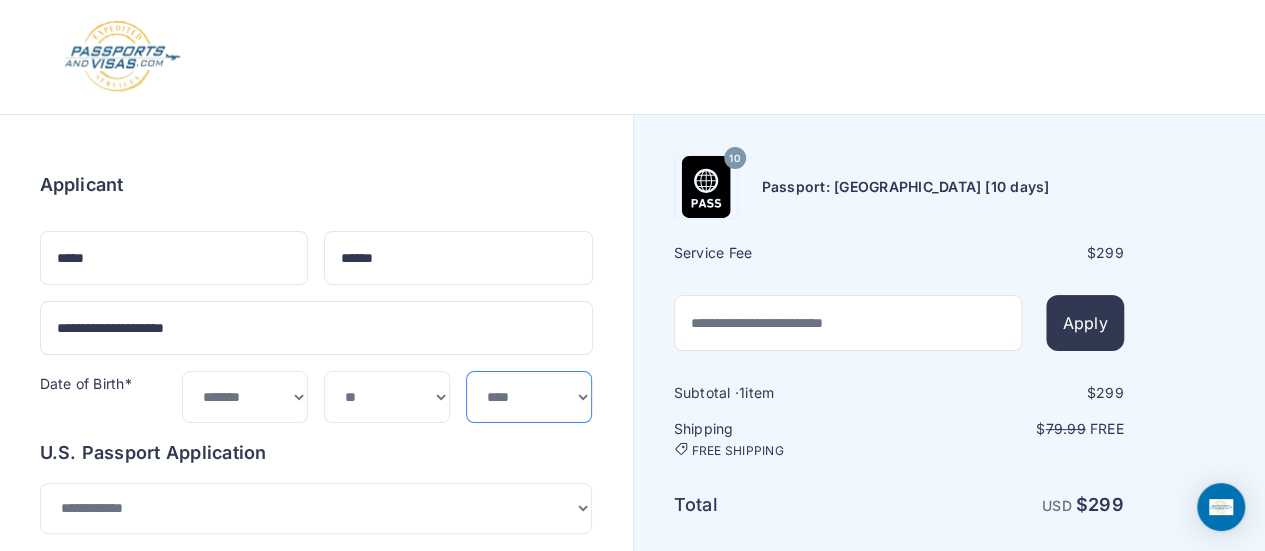 click on "****
****
****
****
****
****
****
****
****
****
****
****
****
**** **** **** **** **** **** **** **** **** **** ****" at bounding box center [529, 396] 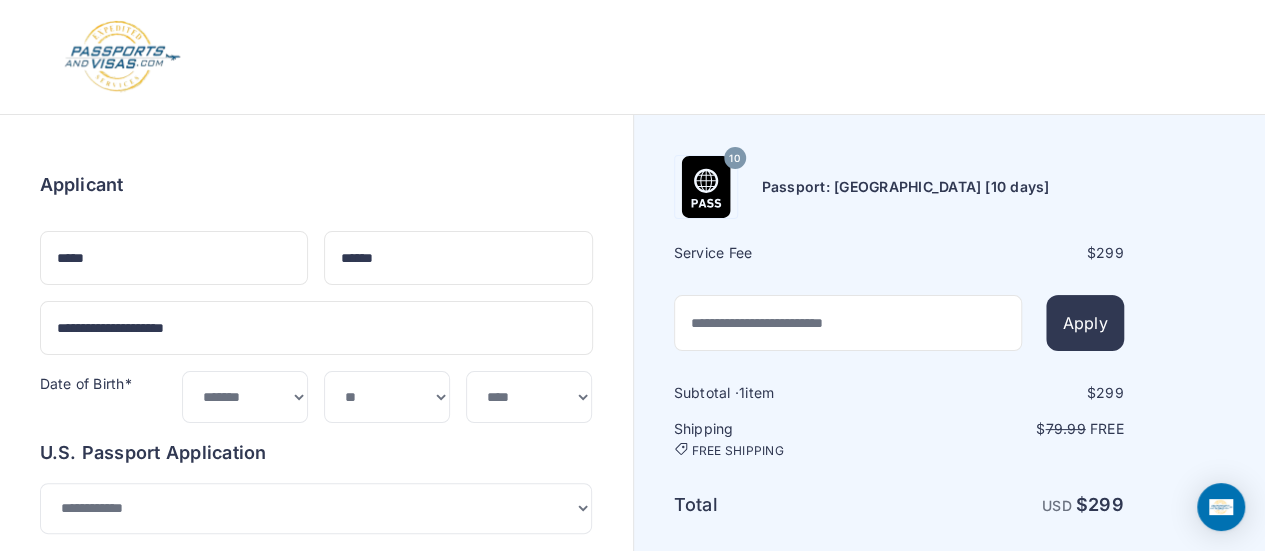 click on "Order summary
$ 299
10
299 1 299 79.99 Free $" at bounding box center (316, 1021) 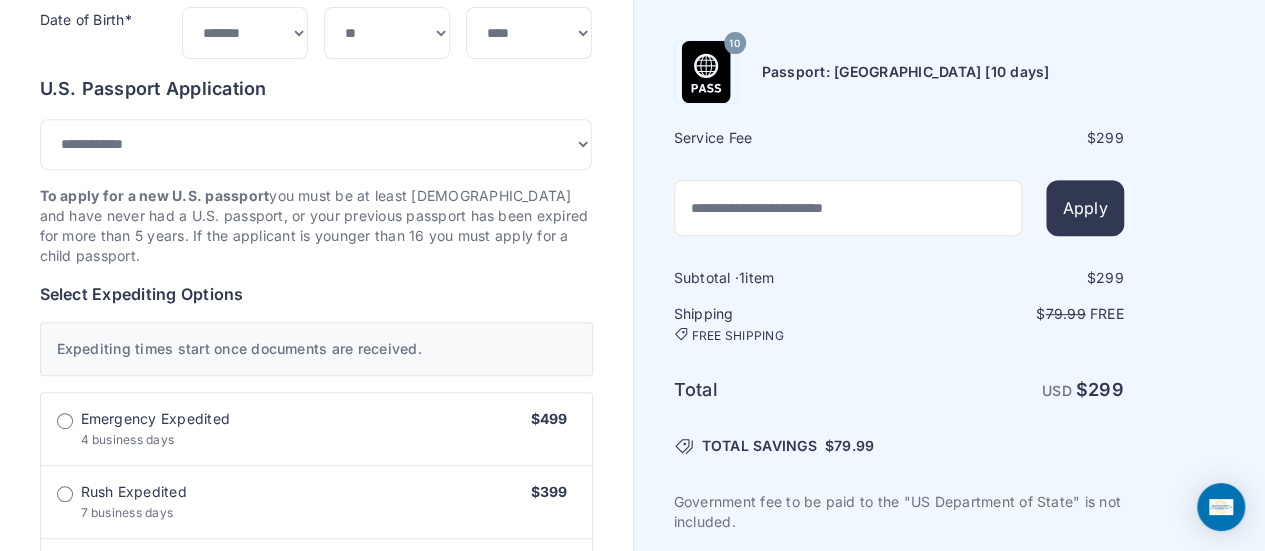 scroll, scrollTop: 366, scrollLeft: 0, axis: vertical 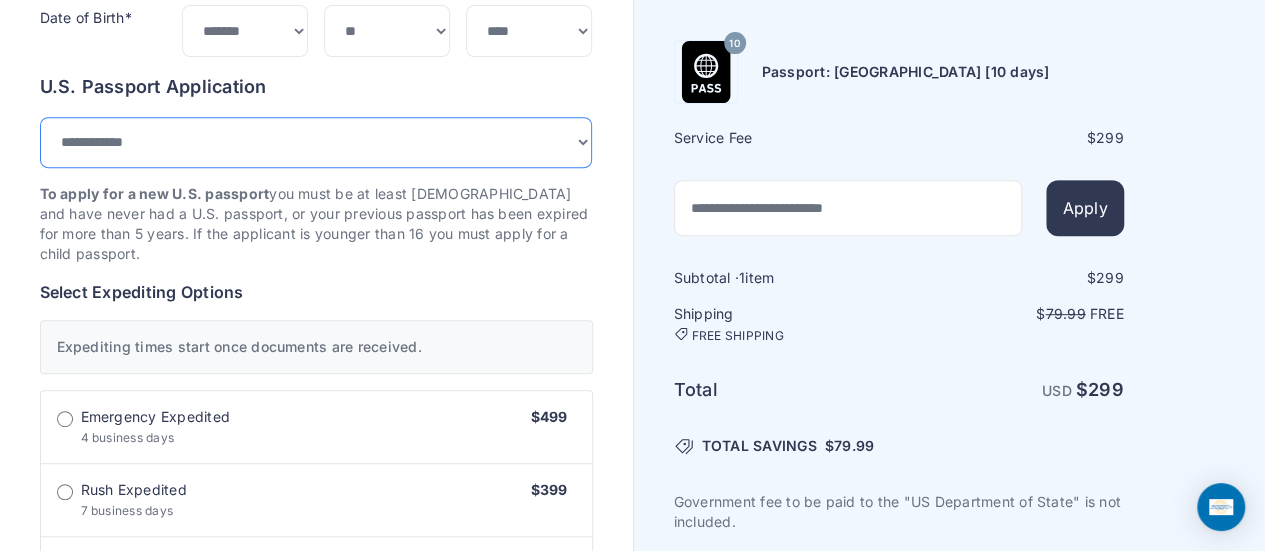 click on "**********" at bounding box center (316, 142) 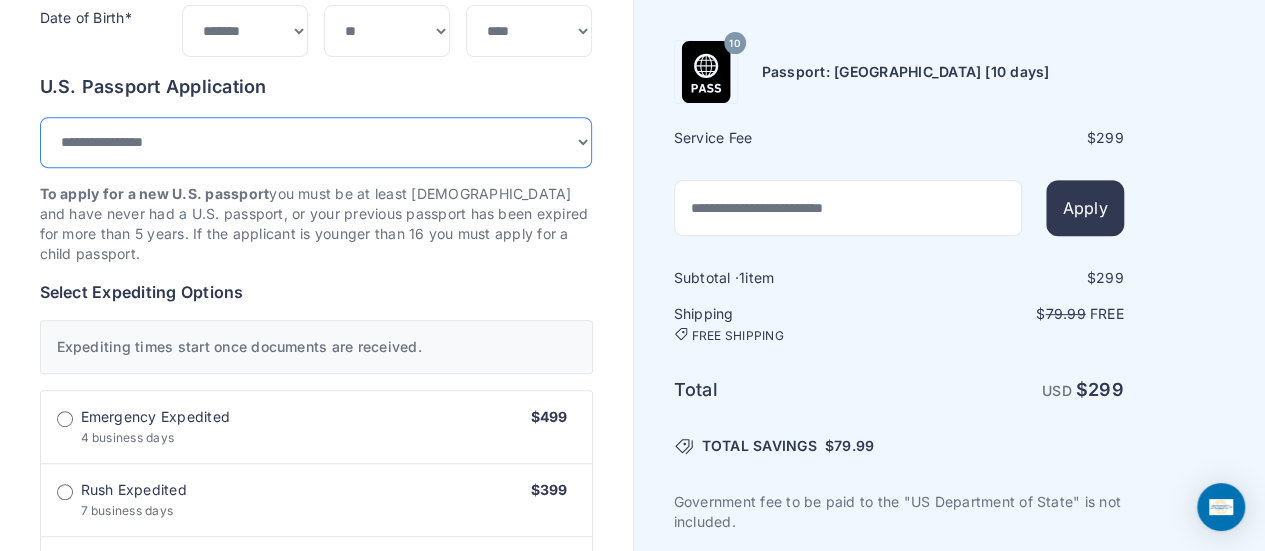 click on "**********" at bounding box center [316, 142] 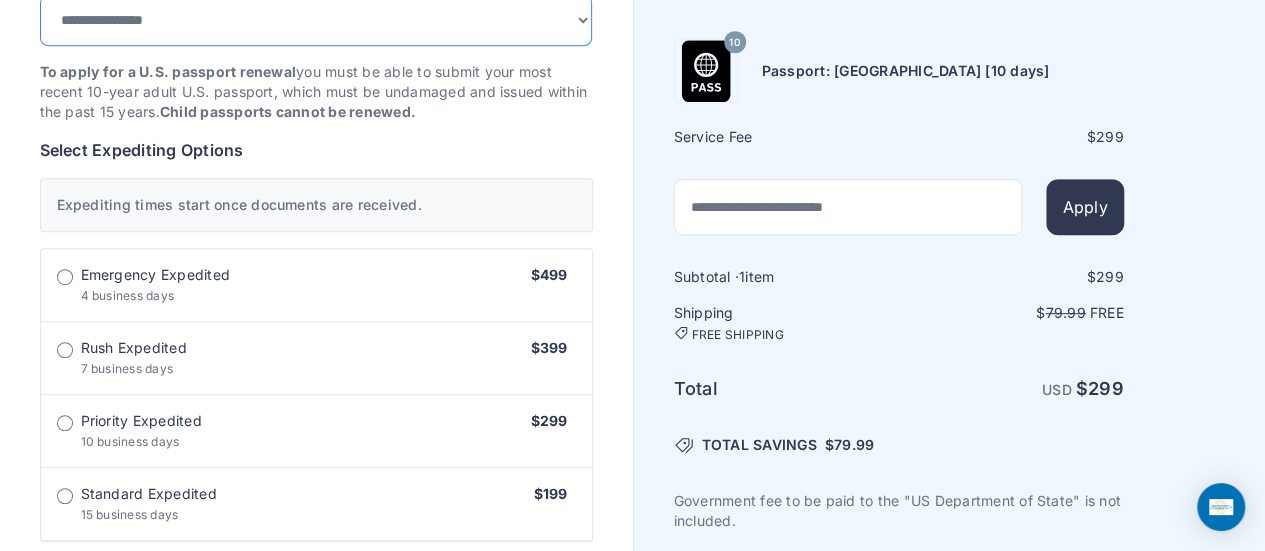 scroll, scrollTop: 489, scrollLeft: 0, axis: vertical 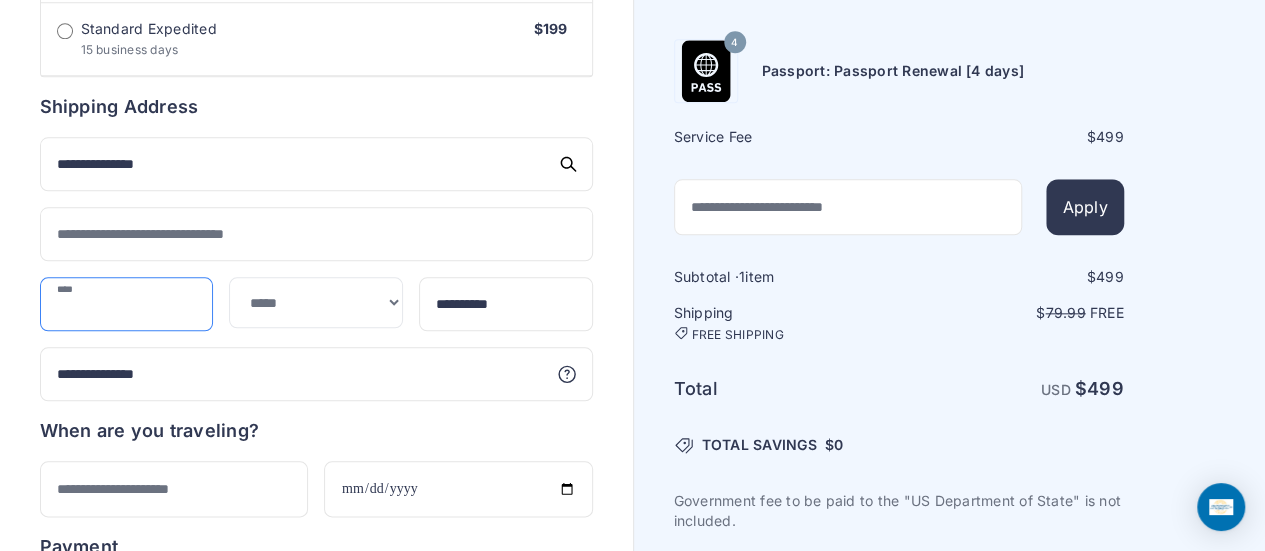 click at bounding box center [127, 304] 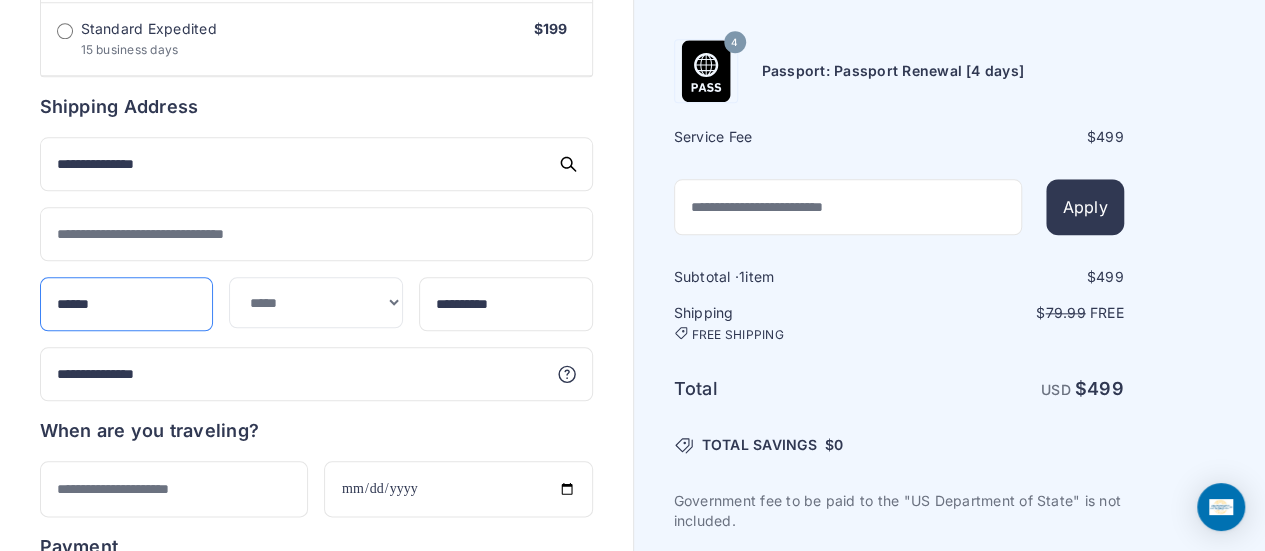 type on "******" 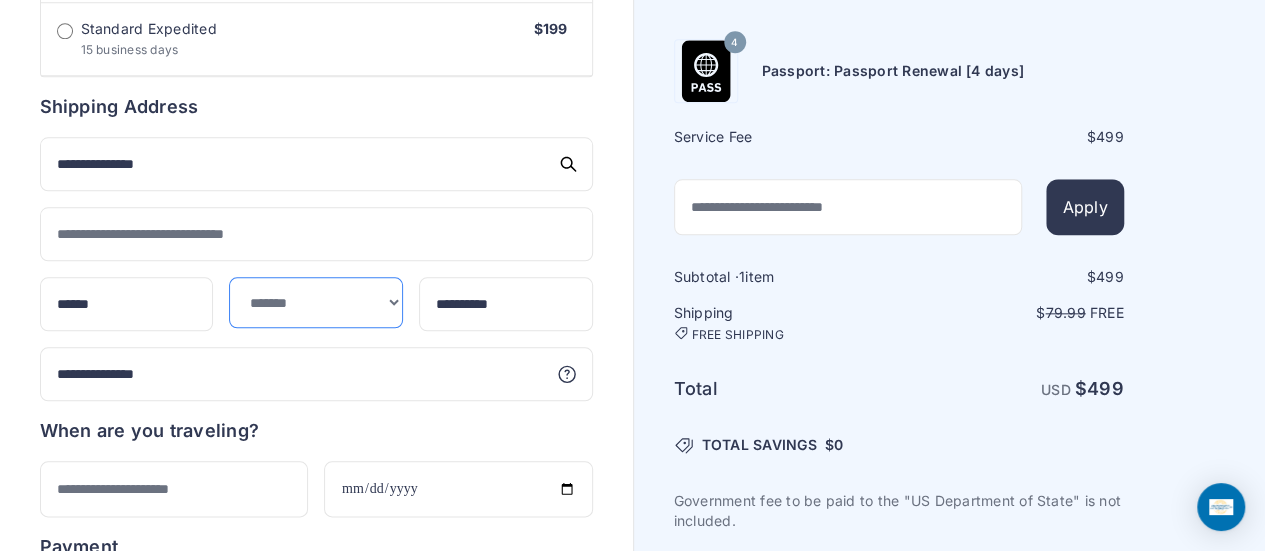 click on "**********" at bounding box center [315, 302] 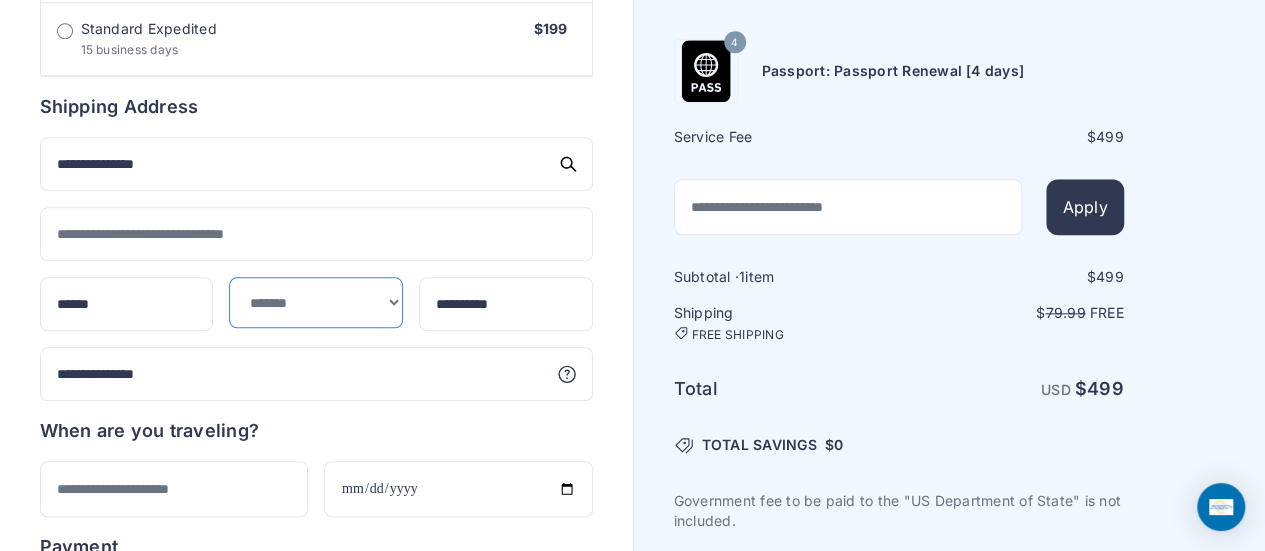 select on "**" 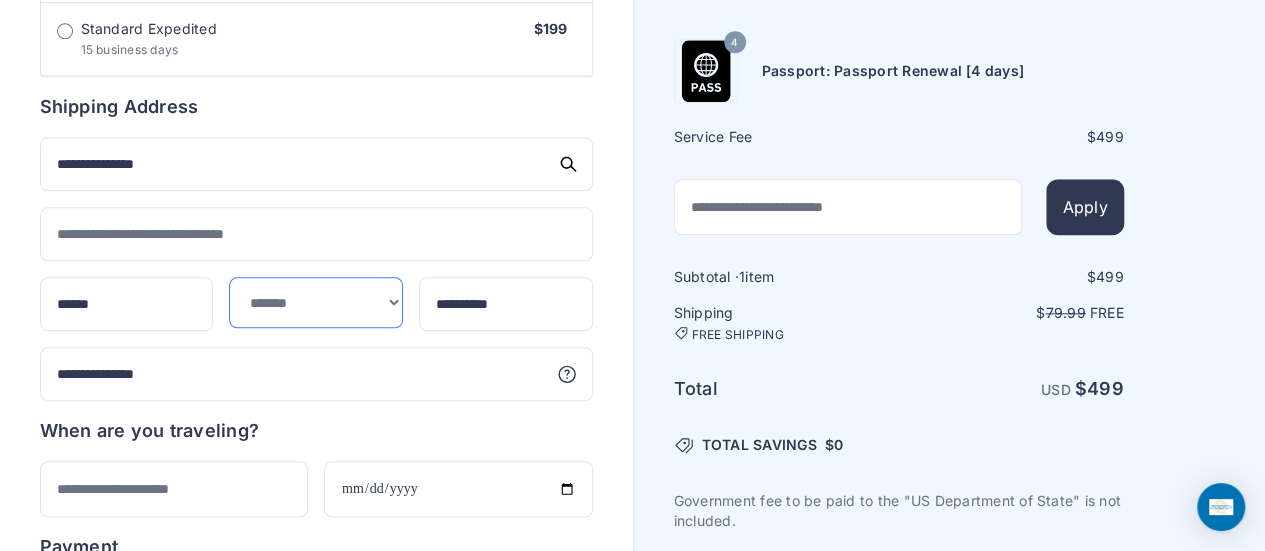 click on "**********" at bounding box center (315, 302) 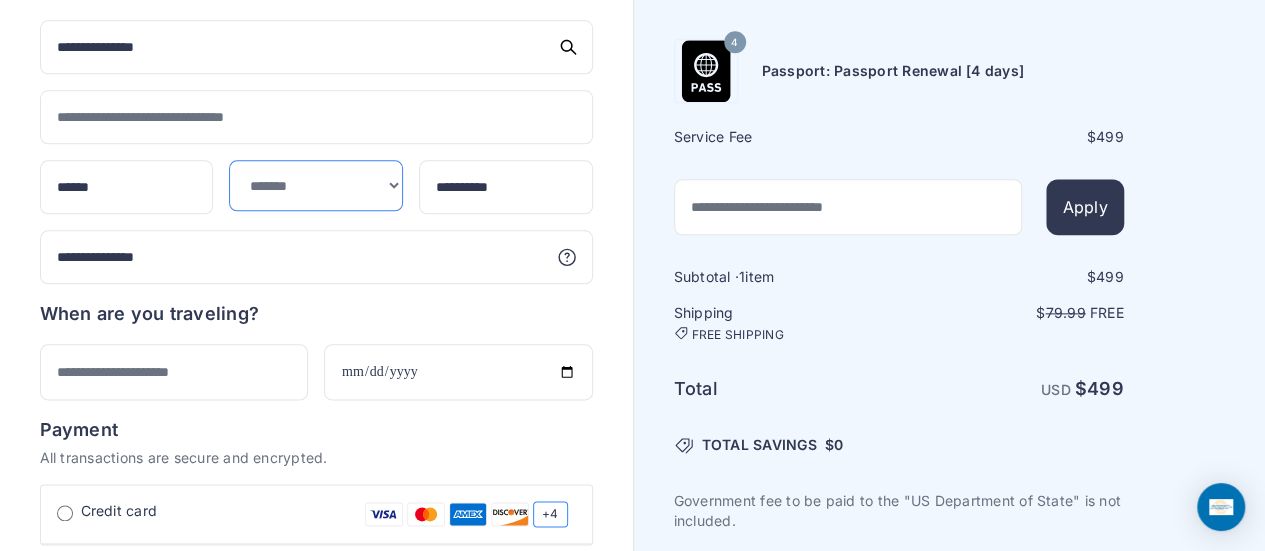scroll, scrollTop: 1072, scrollLeft: 0, axis: vertical 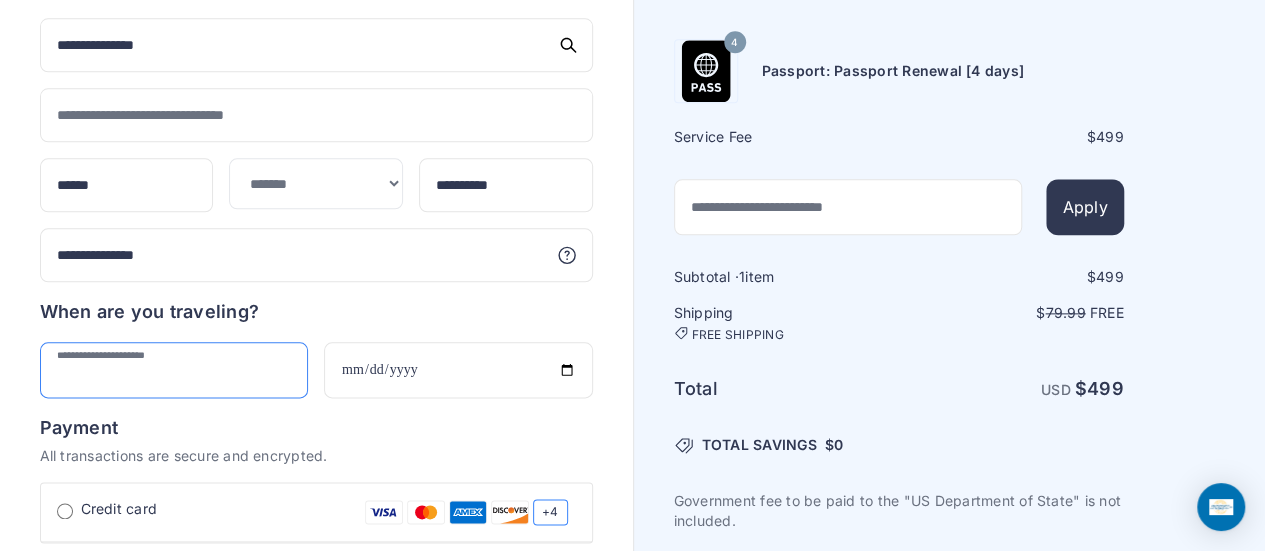 click at bounding box center [174, 370] 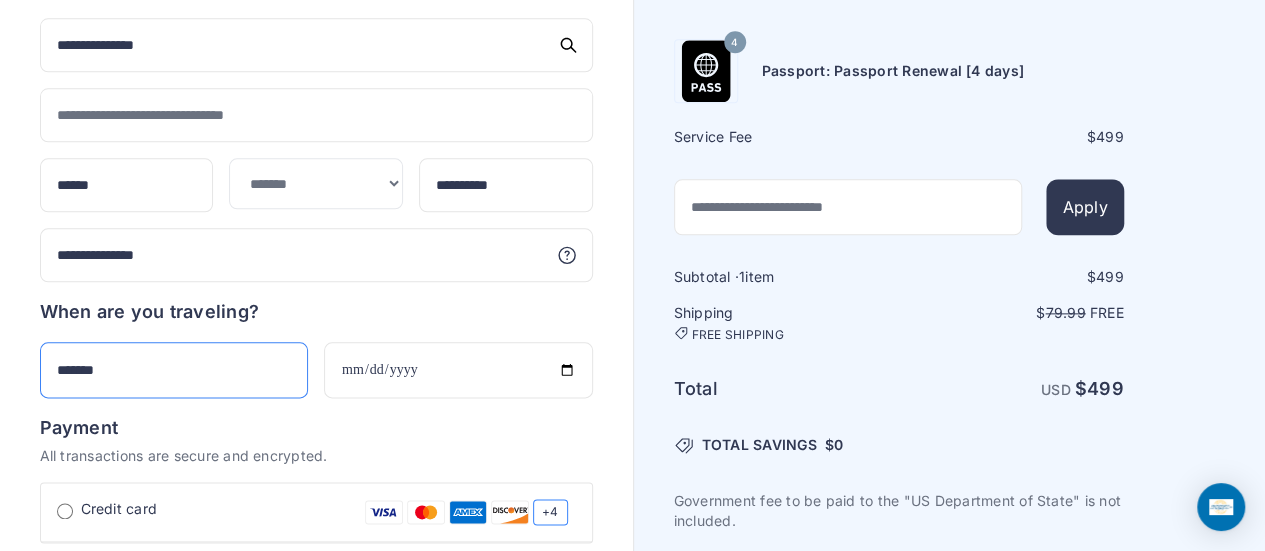 type on "*******" 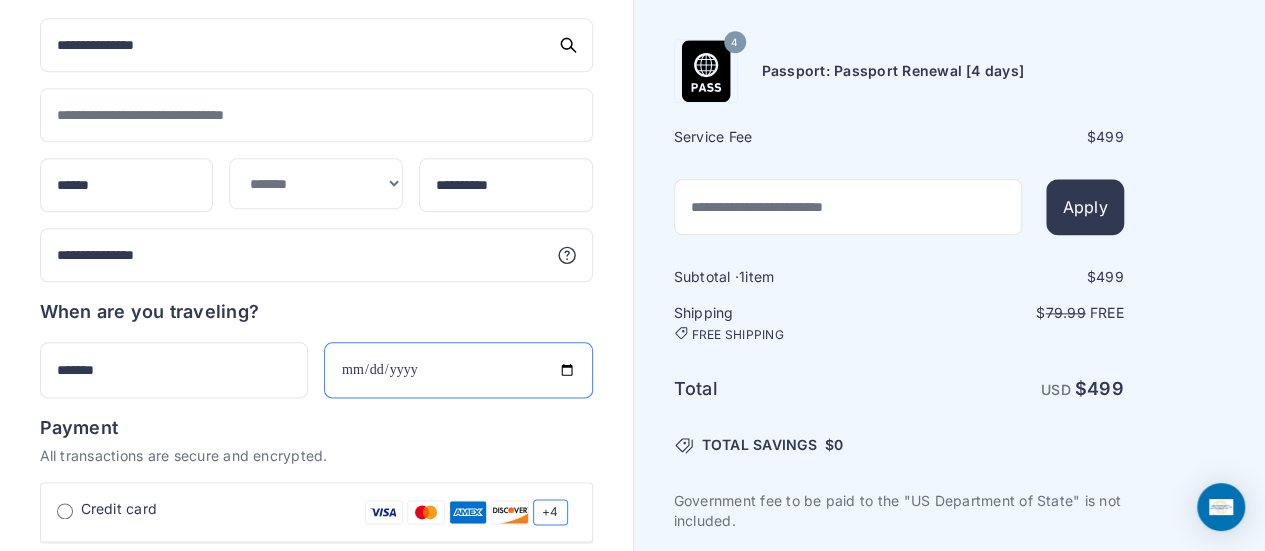 click at bounding box center [458, 370] 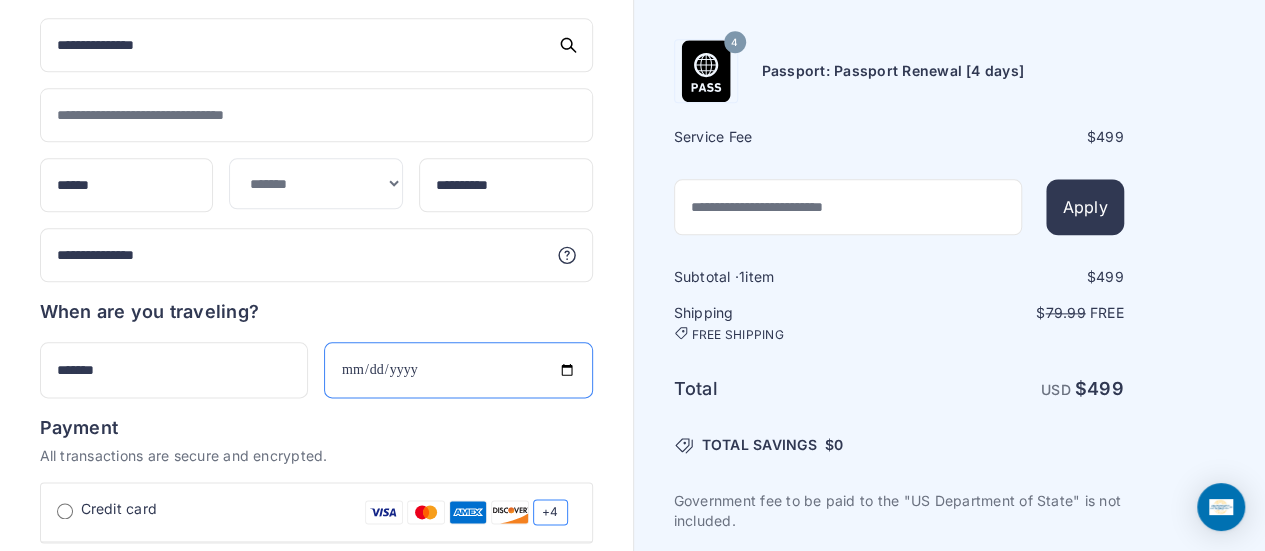 type on "**********" 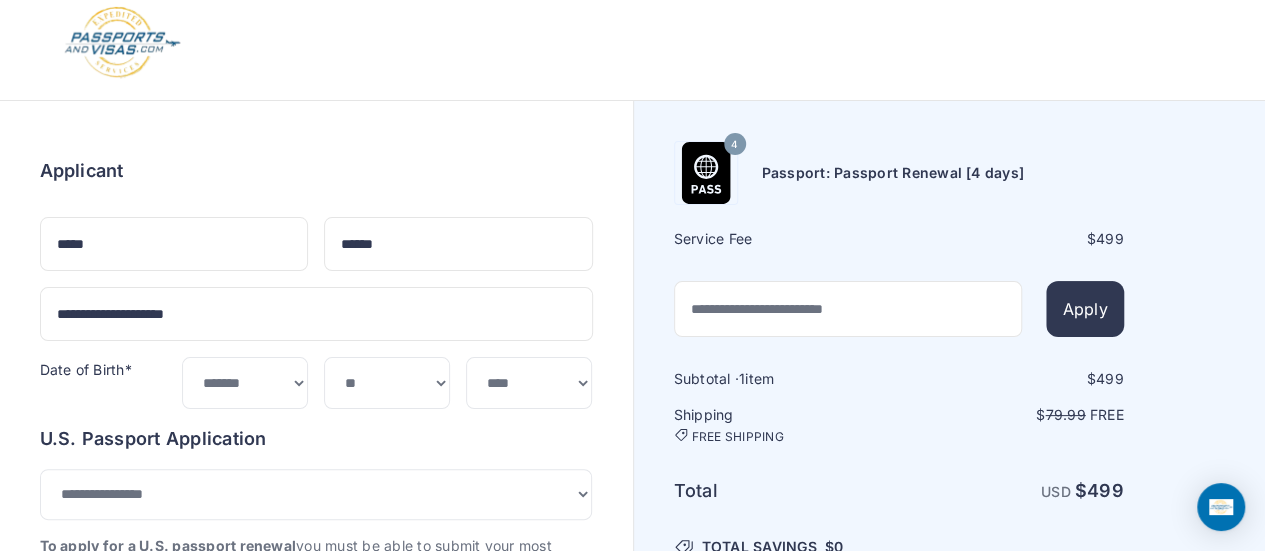 scroll, scrollTop: 14, scrollLeft: 0, axis: vertical 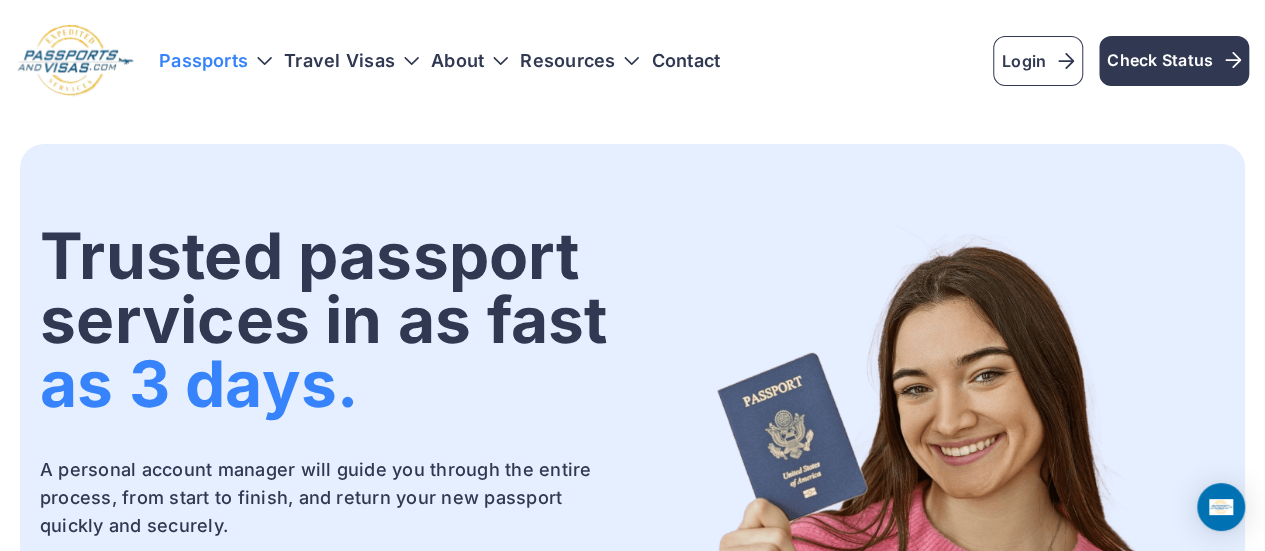 click on "Passports" at bounding box center (215, 61) 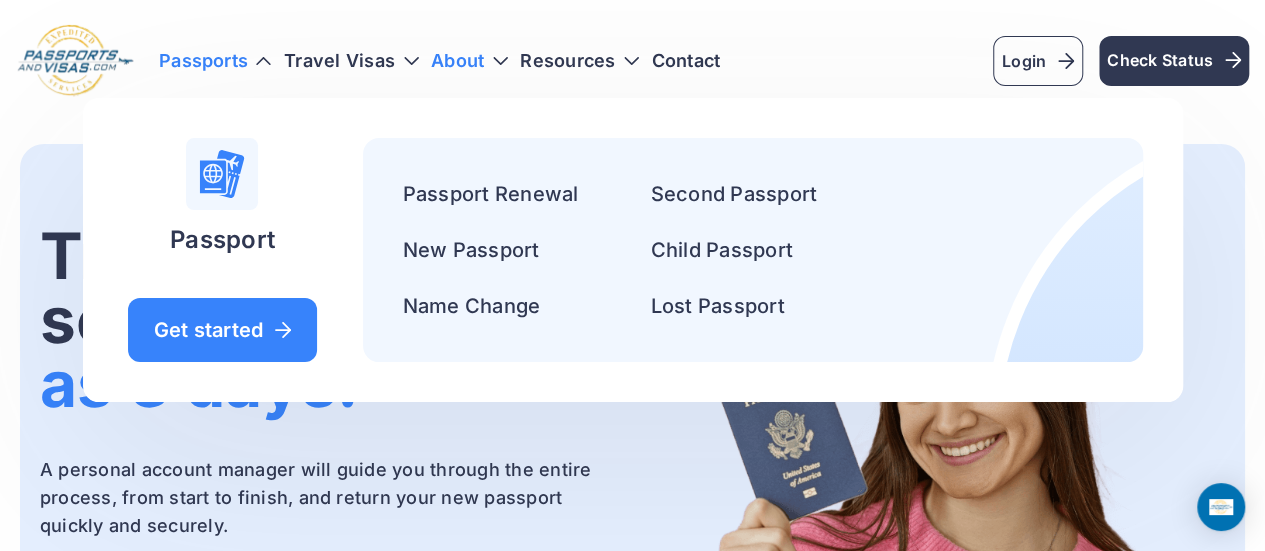 click on "About" at bounding box center (457, 61) 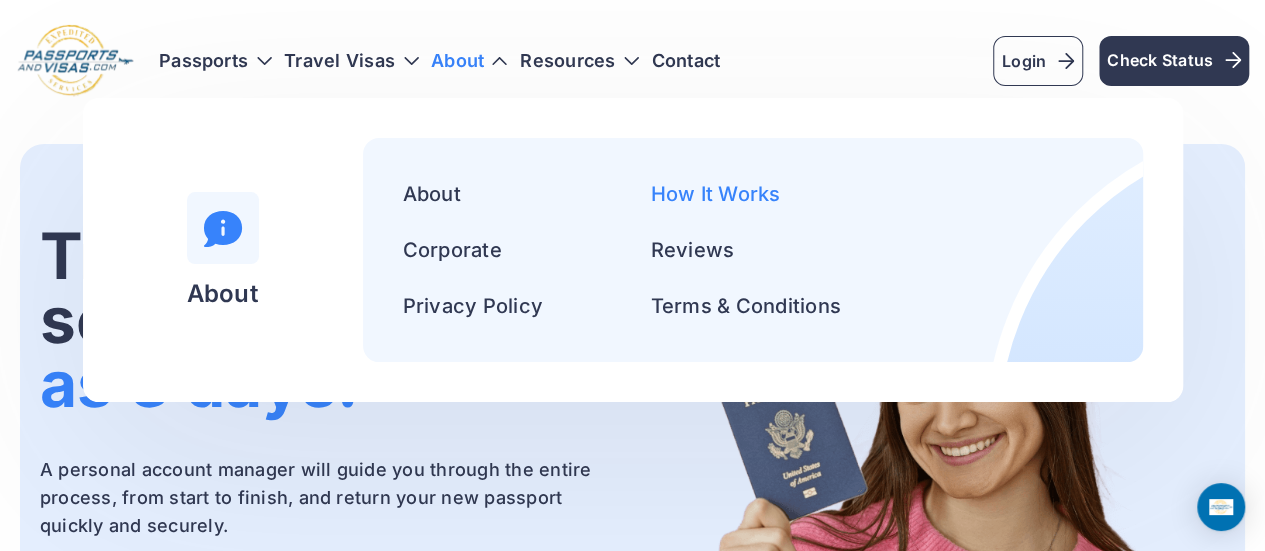 click on "How It Works" at bounding box center [716, 194] 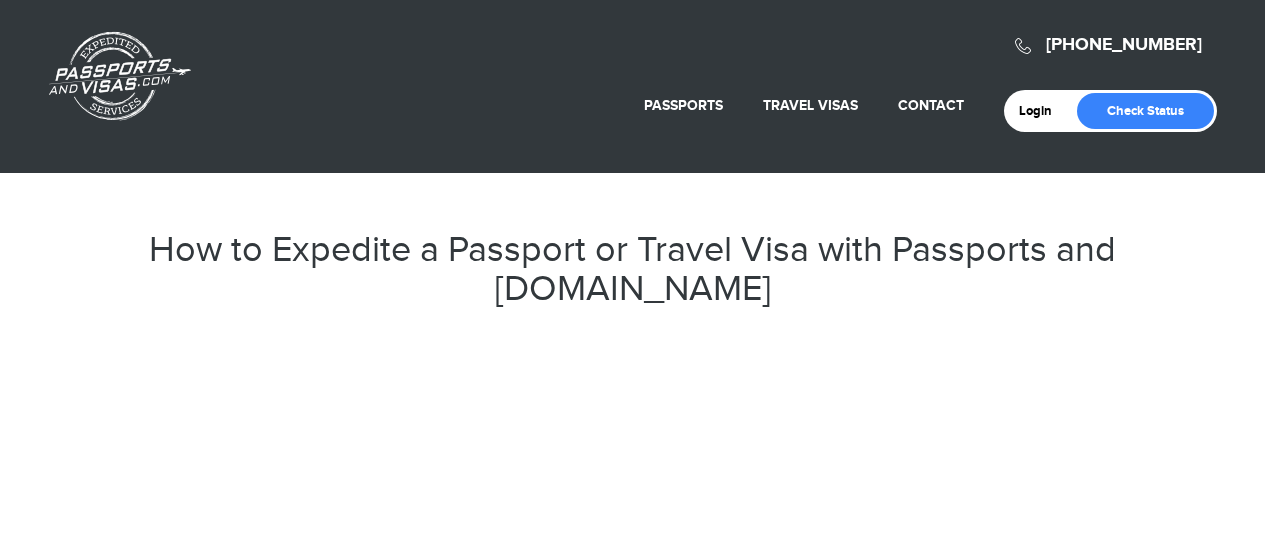 scroll, scrollTop: 0, scrollLeft: 0, axis: both 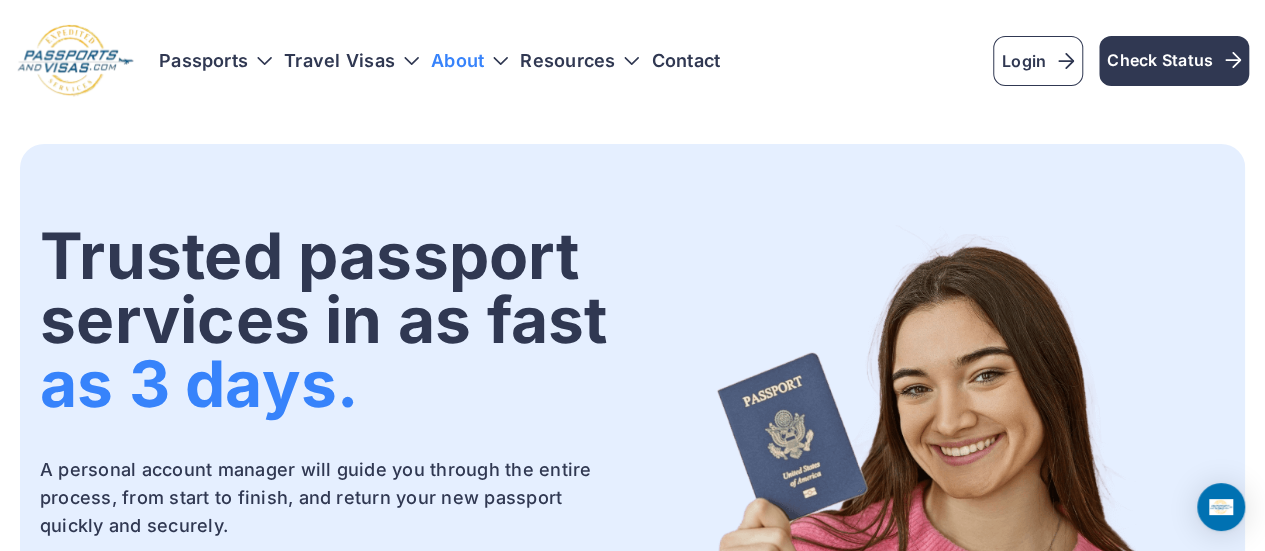 click on "About" at bounding box center (457, 61) 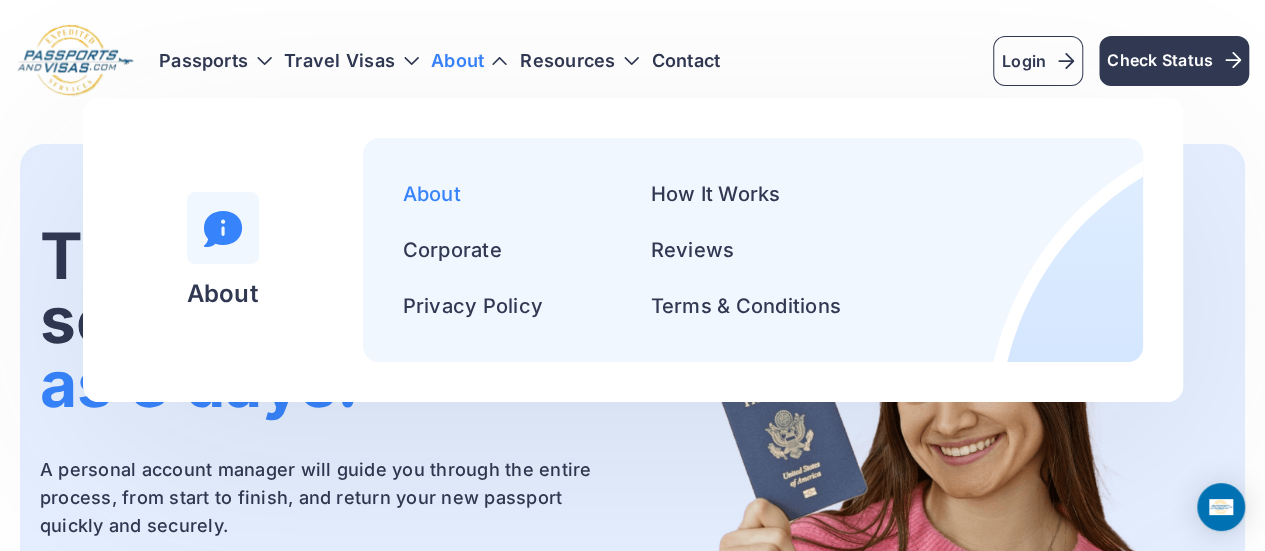 click on "About" at bounding box center (432, 194) 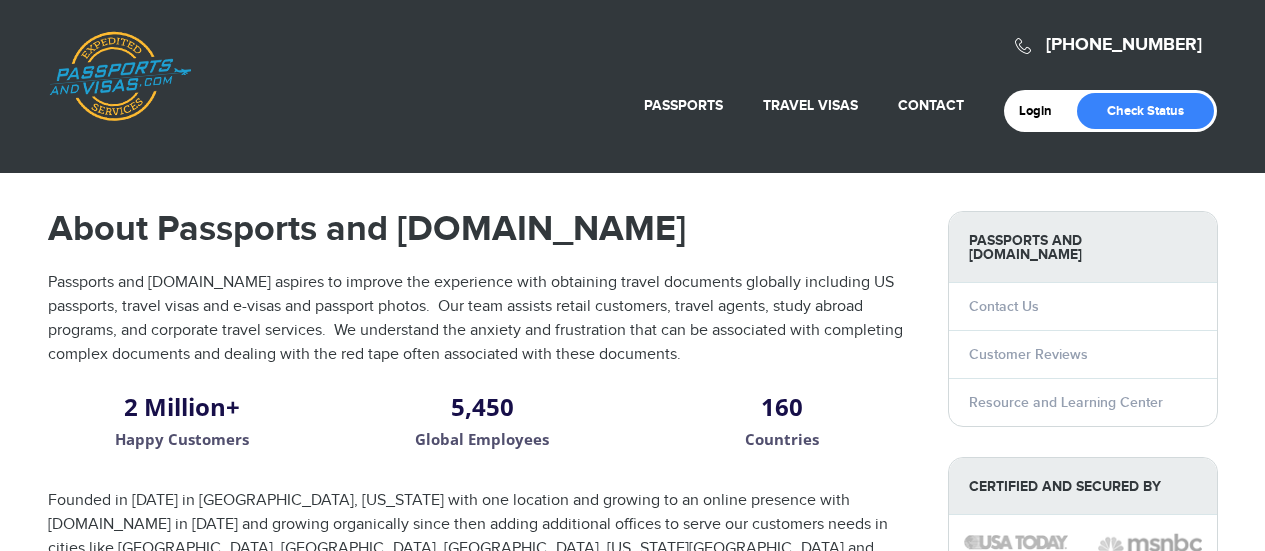 scroll, scrollTop: 0, scrollLeft: 0, axis: both 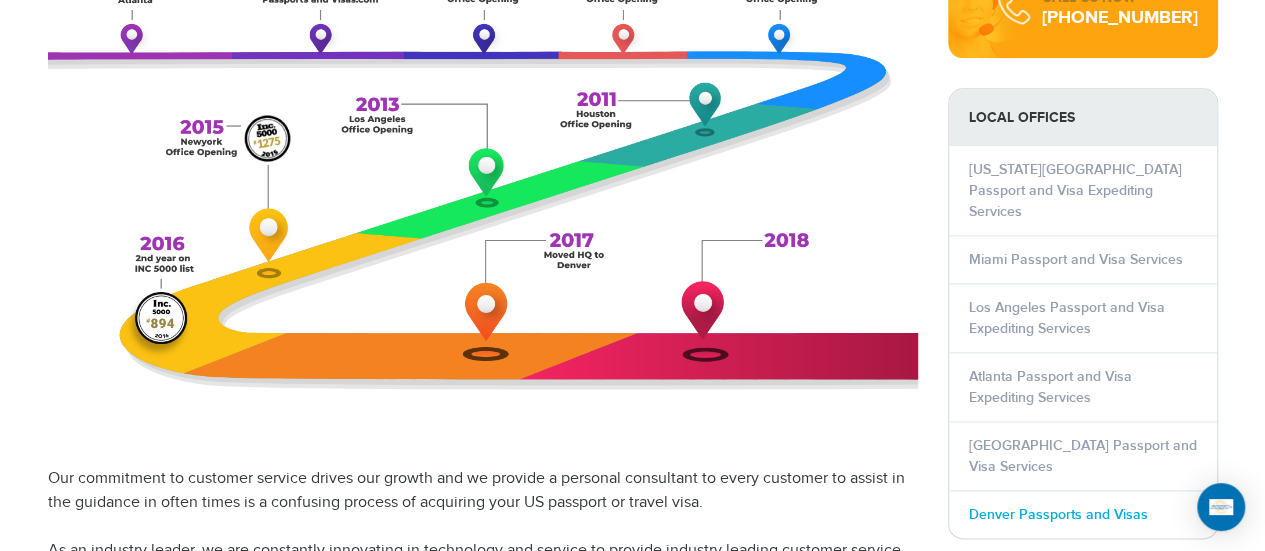 click on "Denver Passports and Visas" at bounding box center [1058, 514] 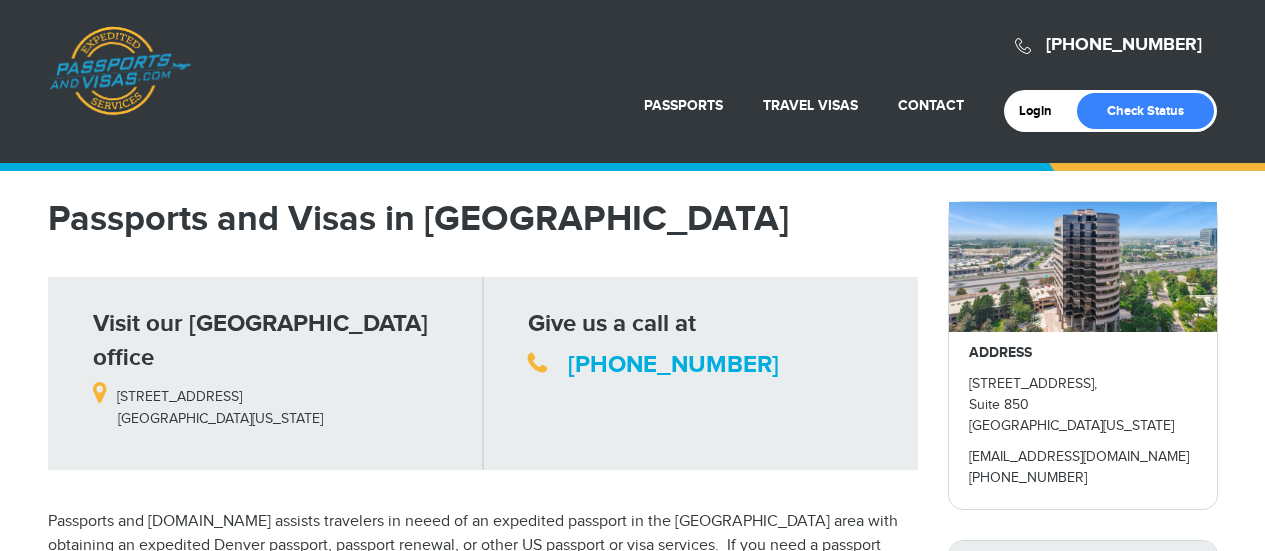 scroll, scrollTop: 0, scrollLeft: 0, axis: both 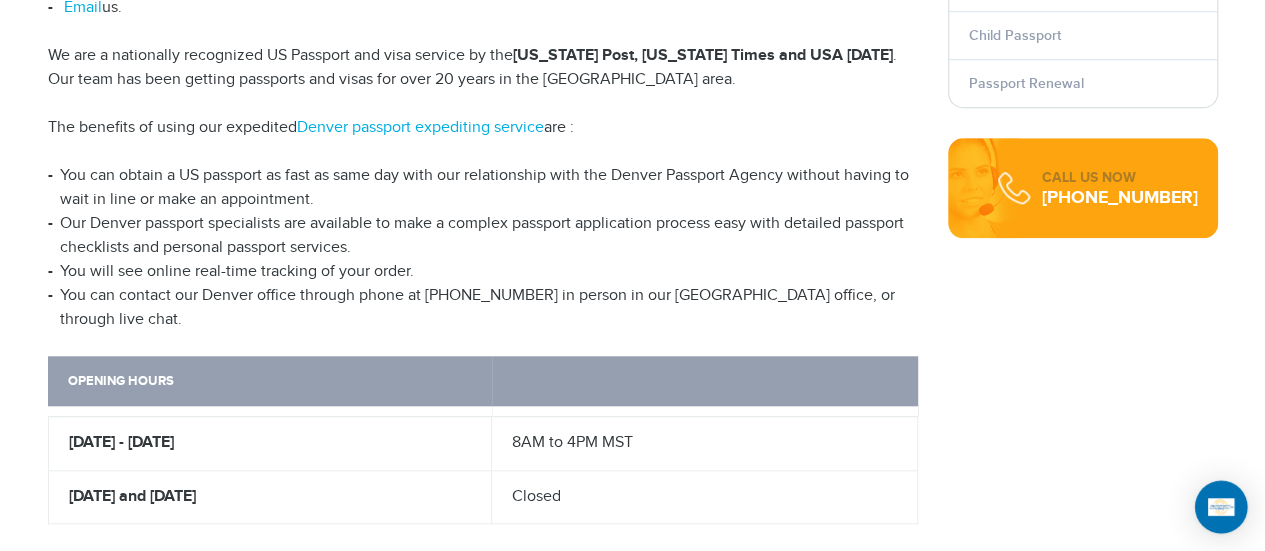 click at bounding box center [1221, 506] 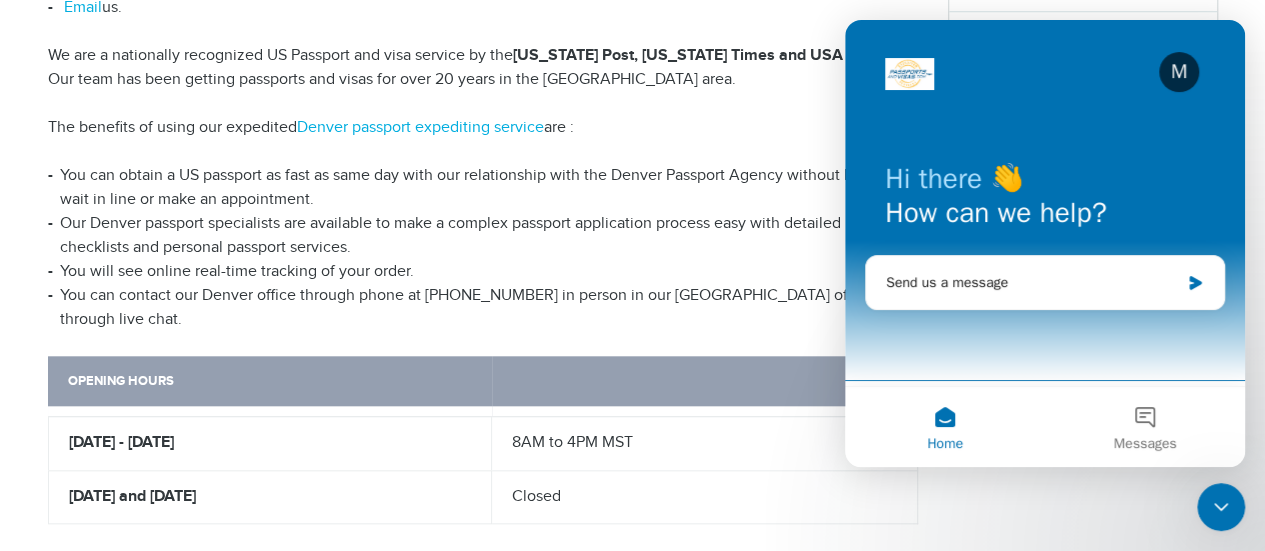 scroll, scrollTop: 0, scrollLeft: 0, axis: both 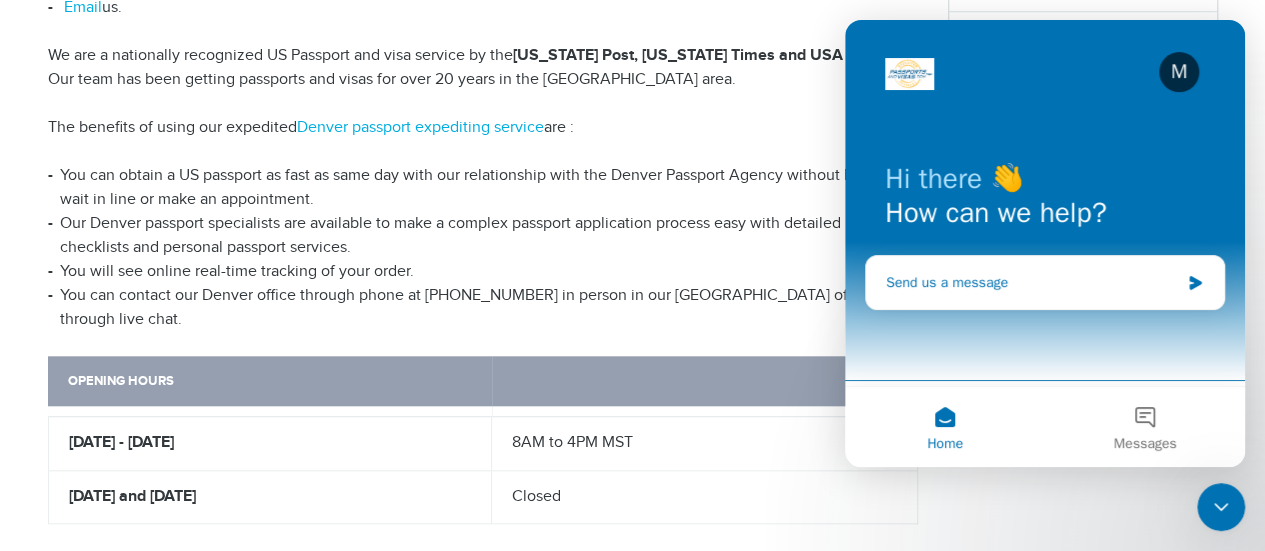 click on "Send us a message" at bounding box center [1032, 282] 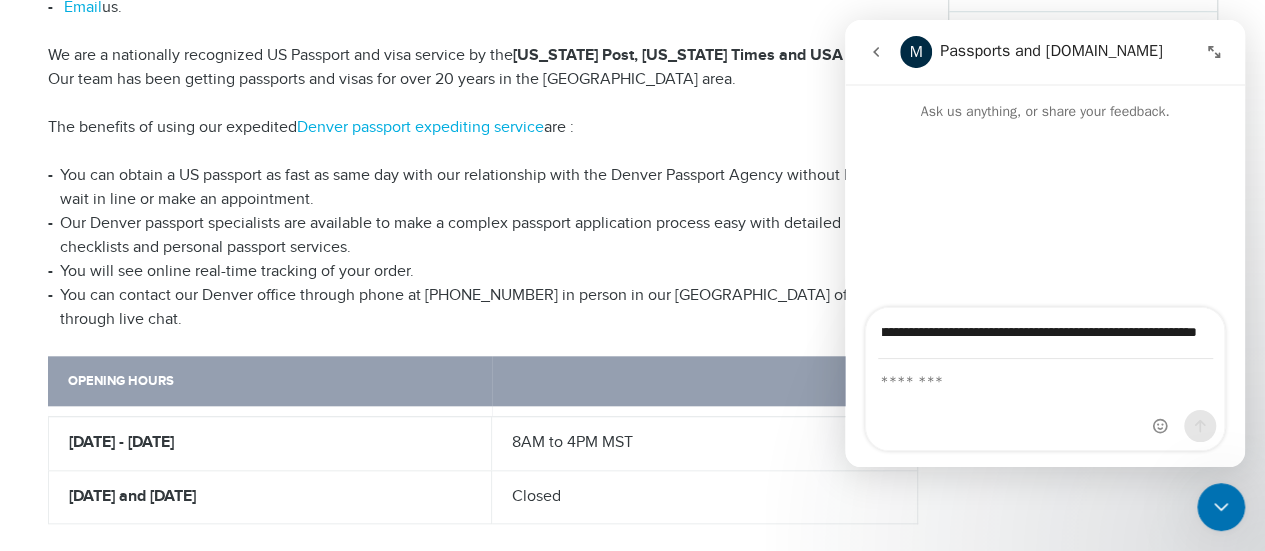 scroll, scrollTop: 0, scrollLeft: 199, axis: horizontal 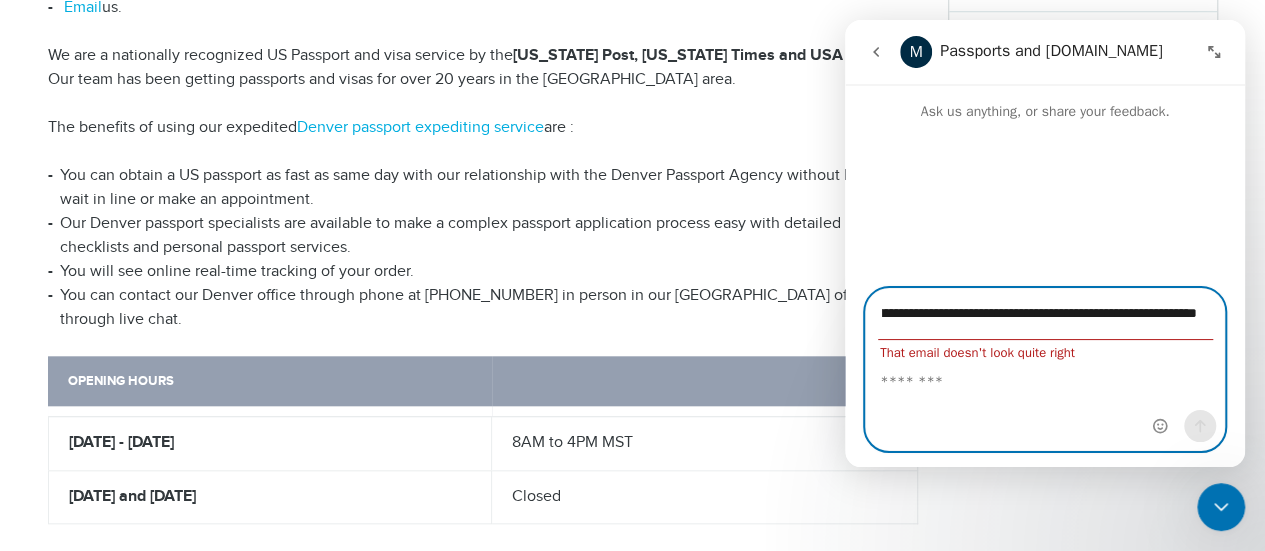 click on "**********" at bounding box center (1045, 314) 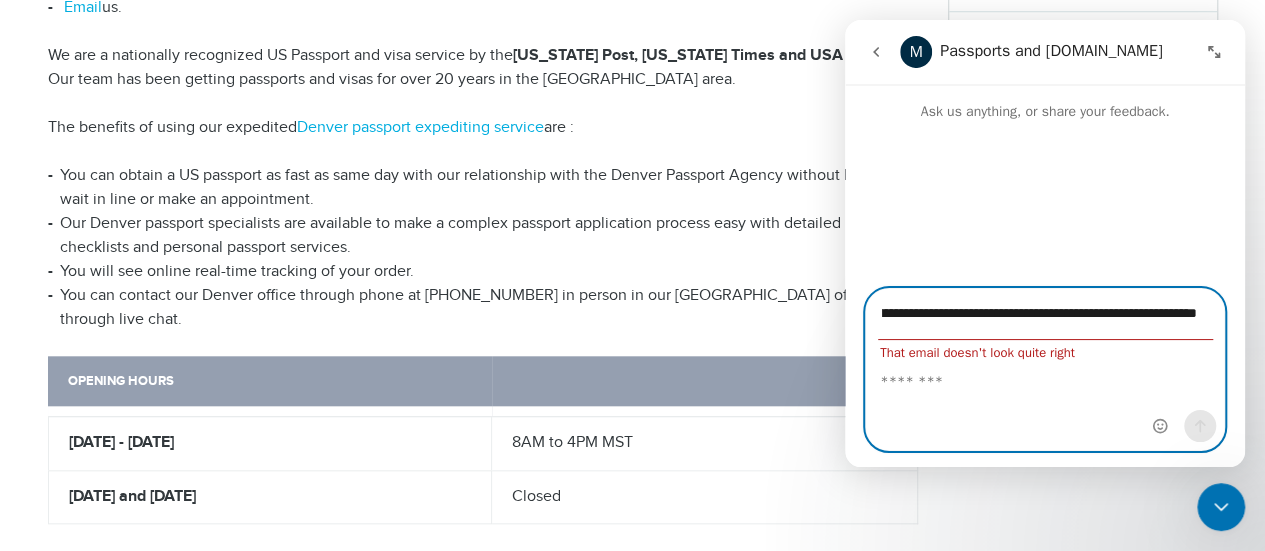click on "**********" at bounding box center [1045, 314] 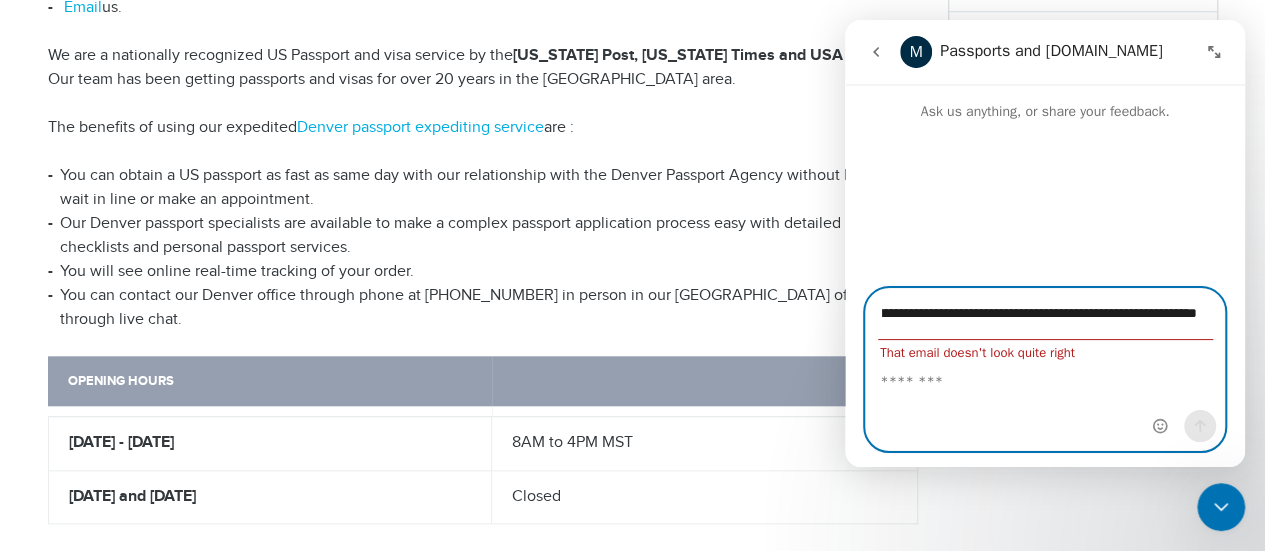 click on "**********" at bounding box center (1045, 314) 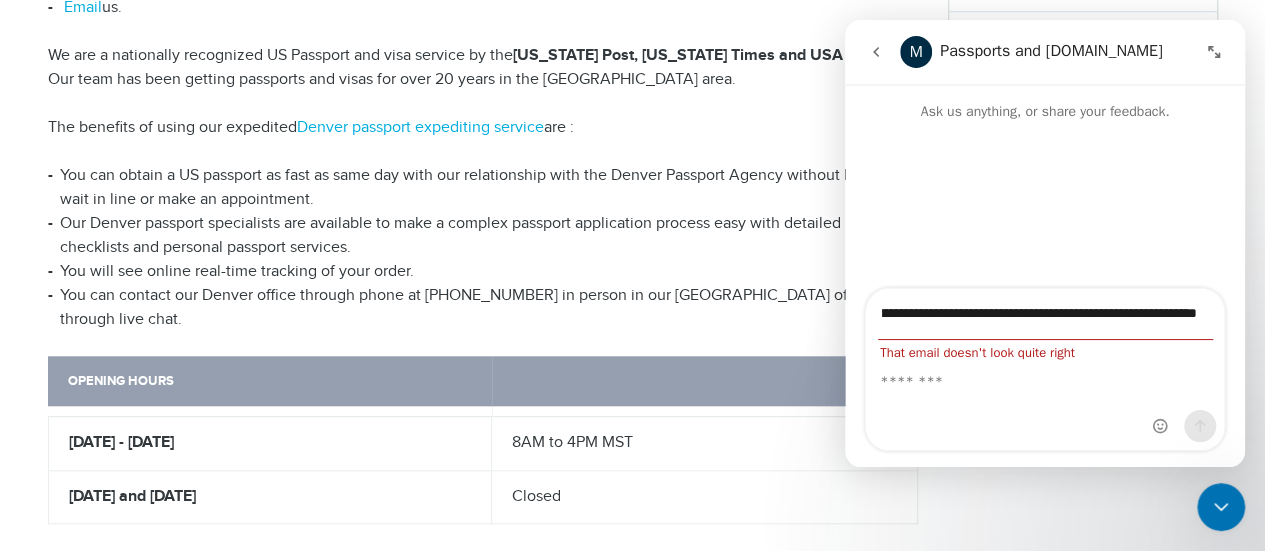 scroll, scrollTop: 0, scrollLeft: 0, axis: both 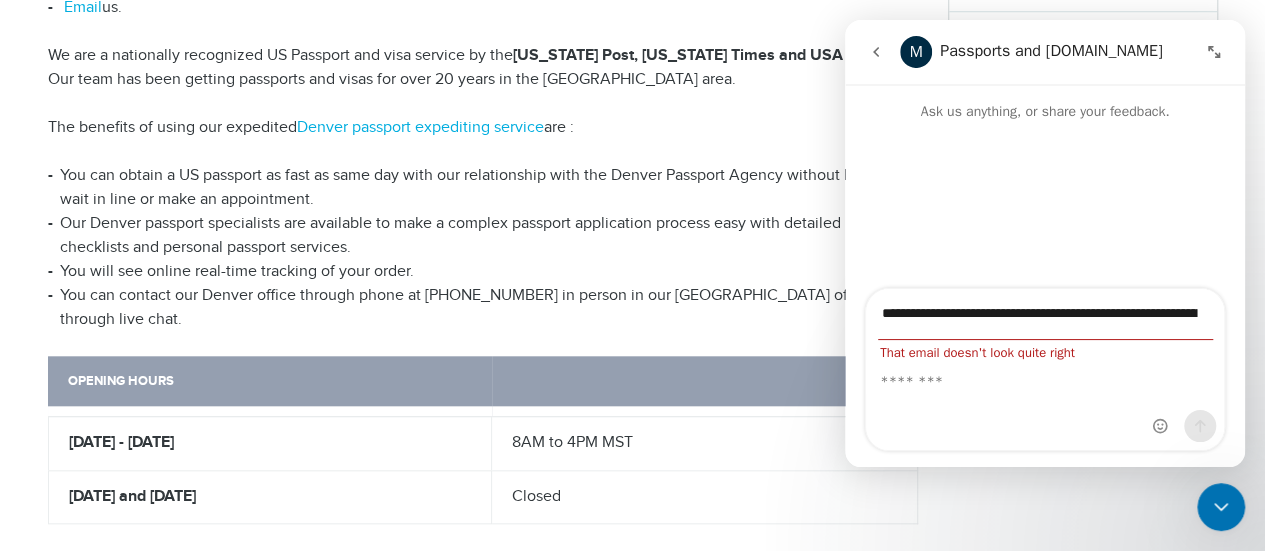 click 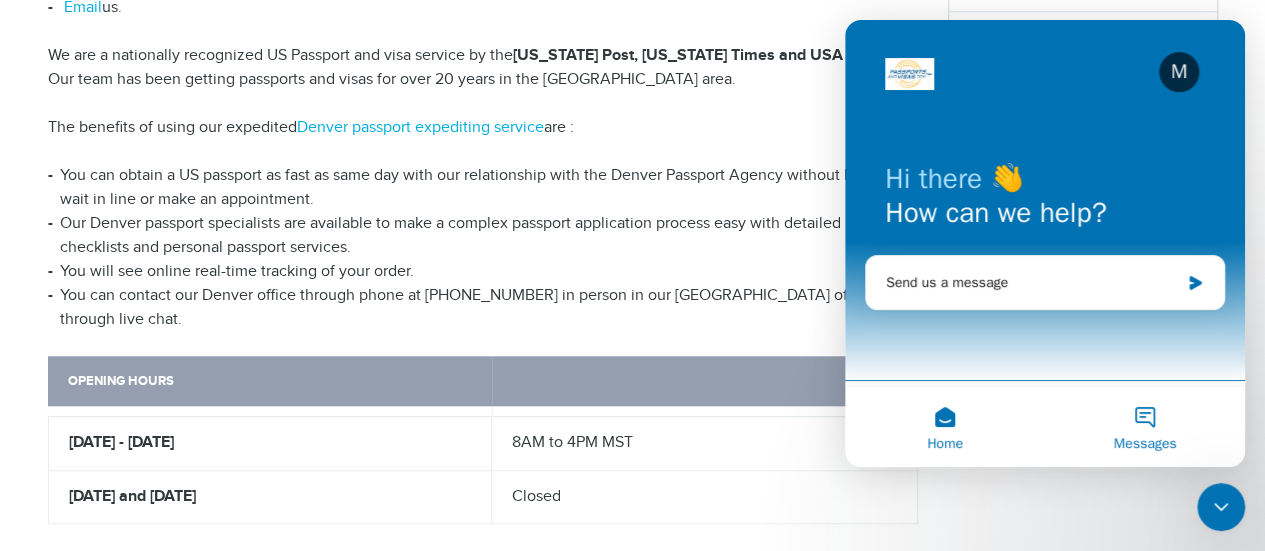 click on "Messages" at bounding box center (1145, 427) 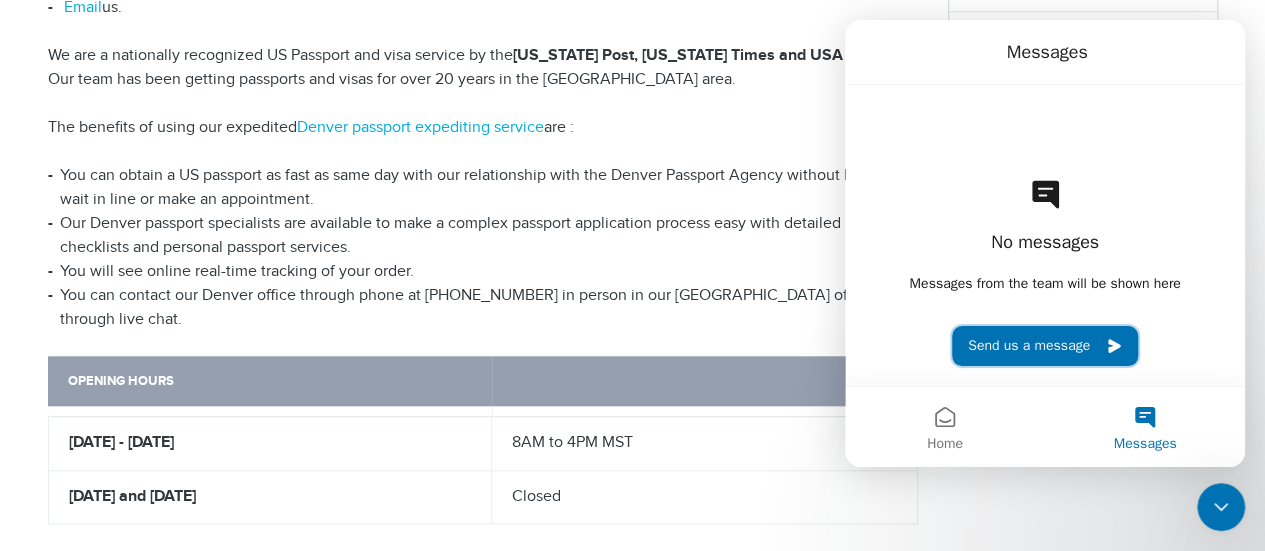 click on "Send us a message" at bounding box center [1045, 346] 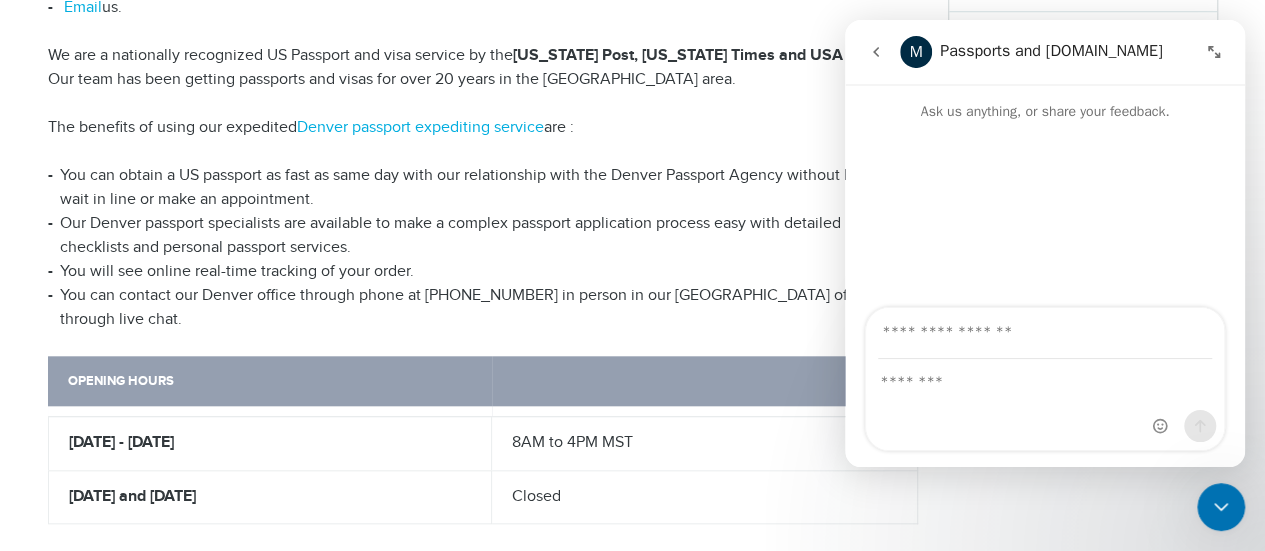 type on "**********" 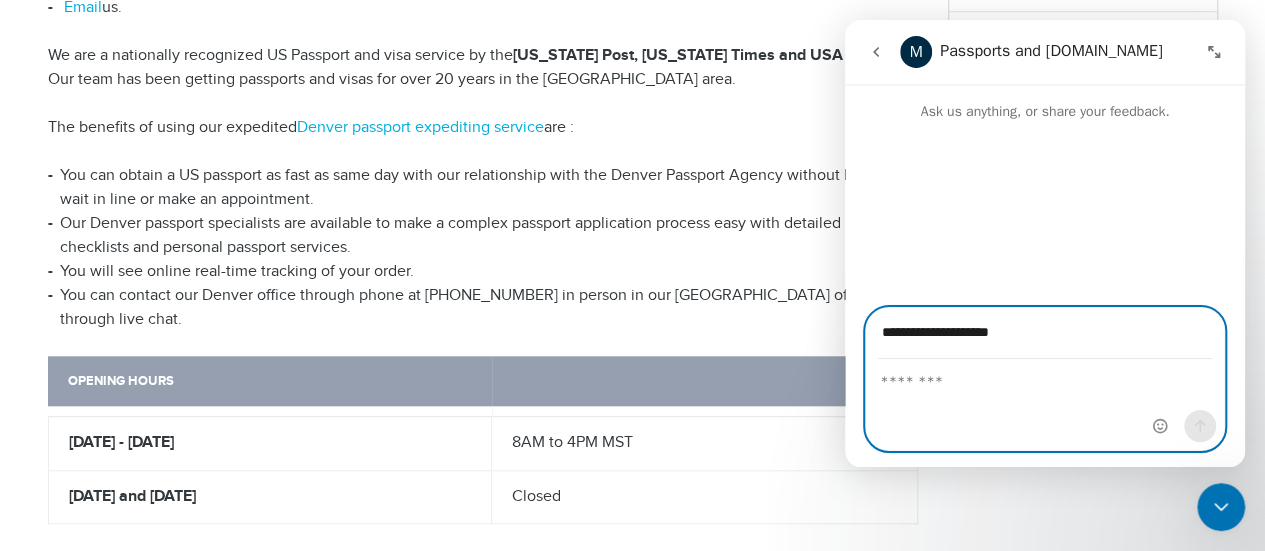 click at bounding box center [1045, 377] 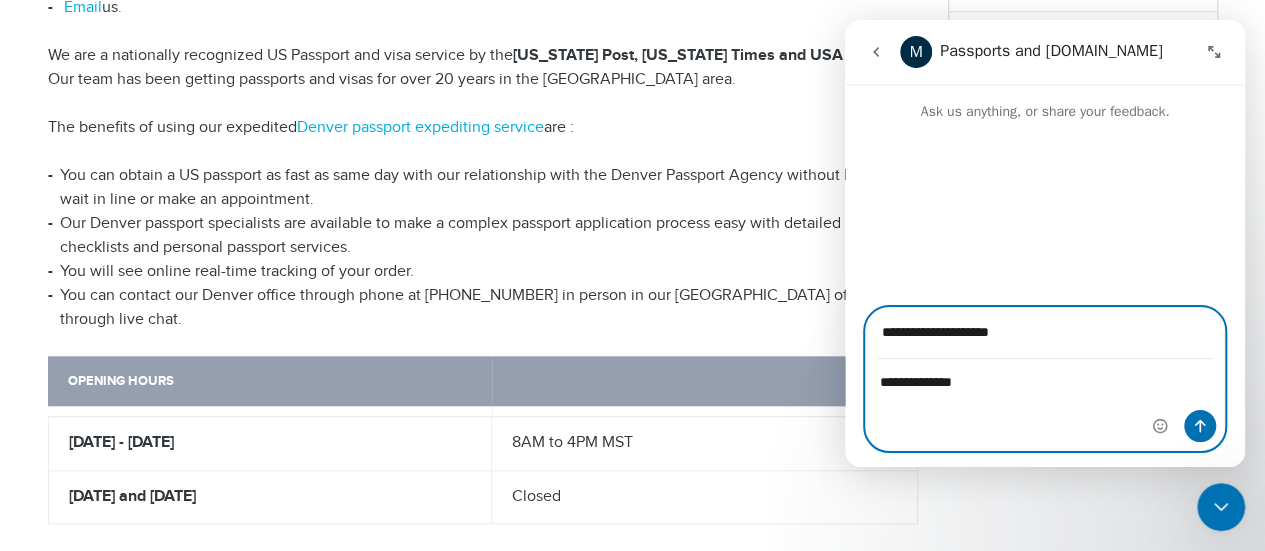 click on "**********" at bounding box center (1045, 377) 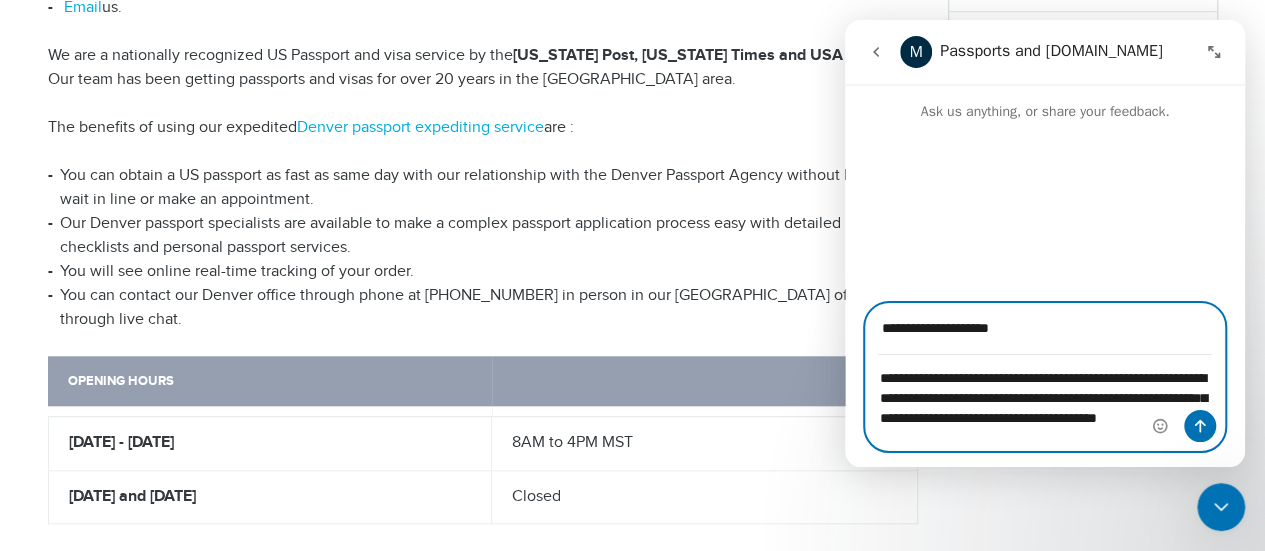 type on "**********" 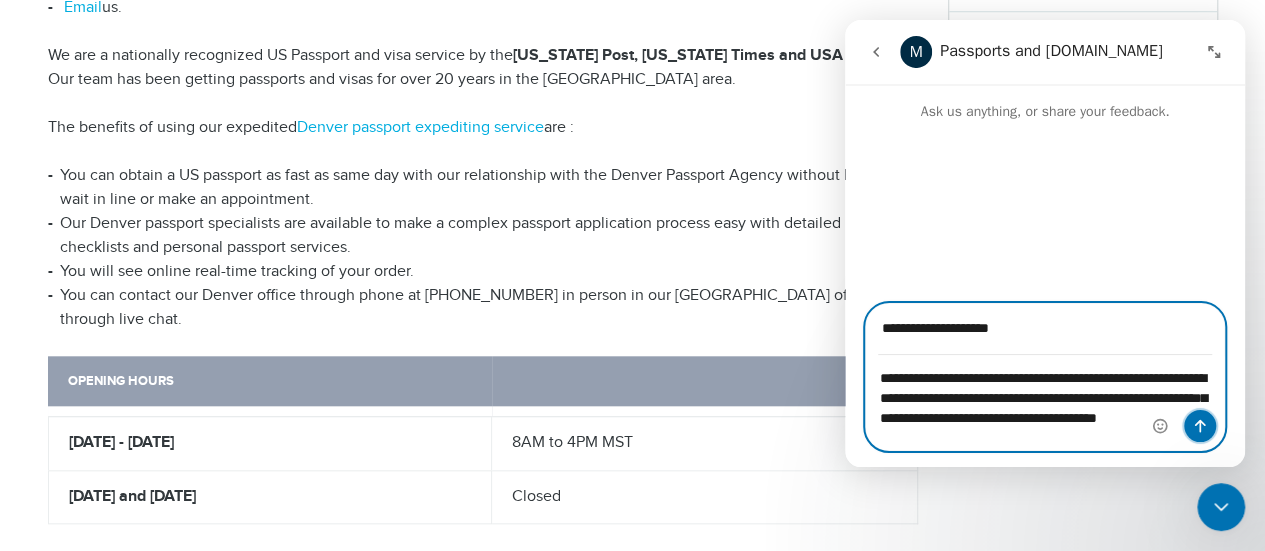 click 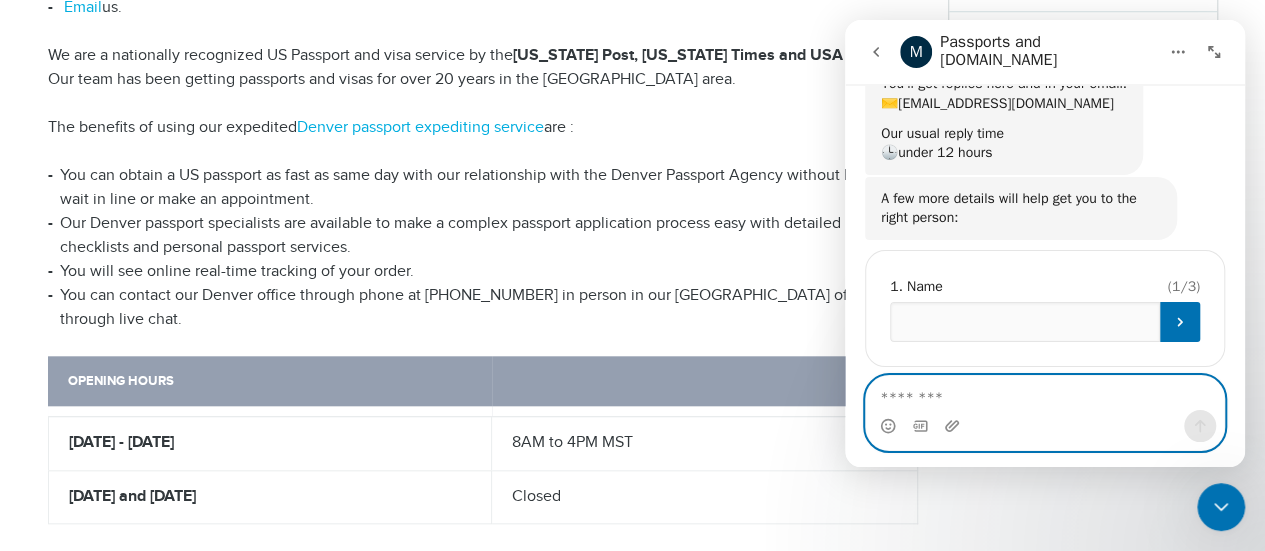 scroll, scrollTop: 308, scrollLeft: 0, axis: vertical 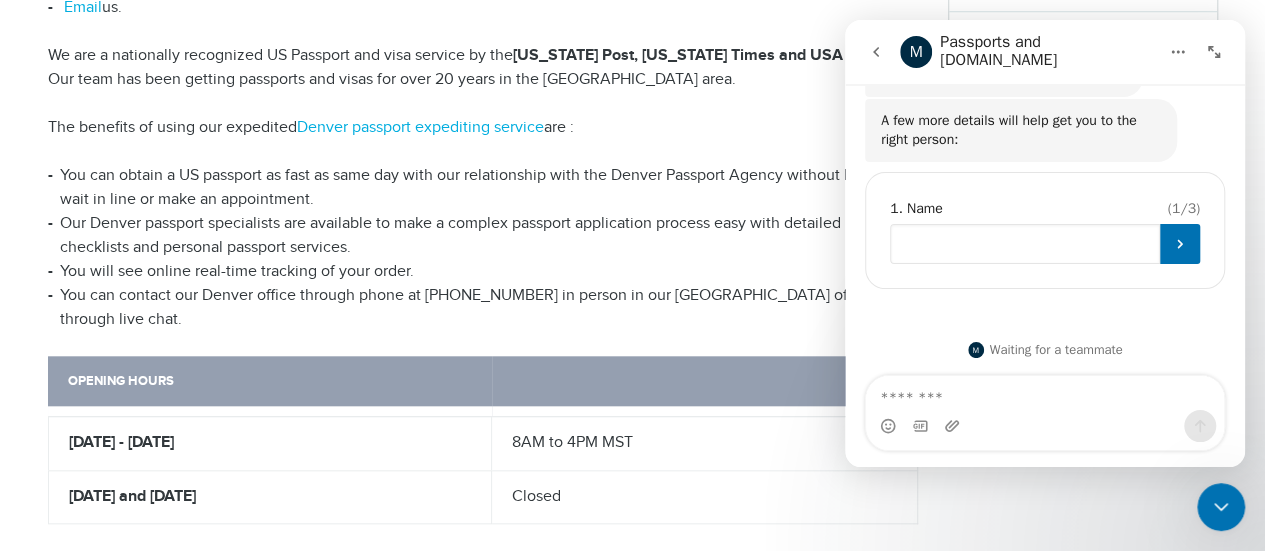 click at bounding box center (1025, 244) 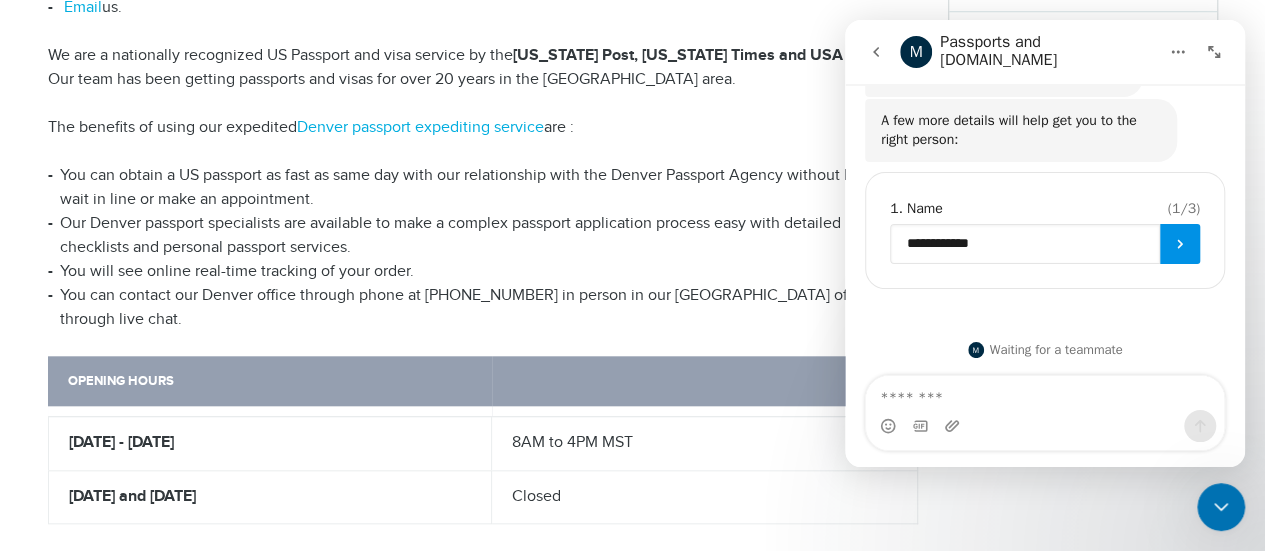 type on "**********" 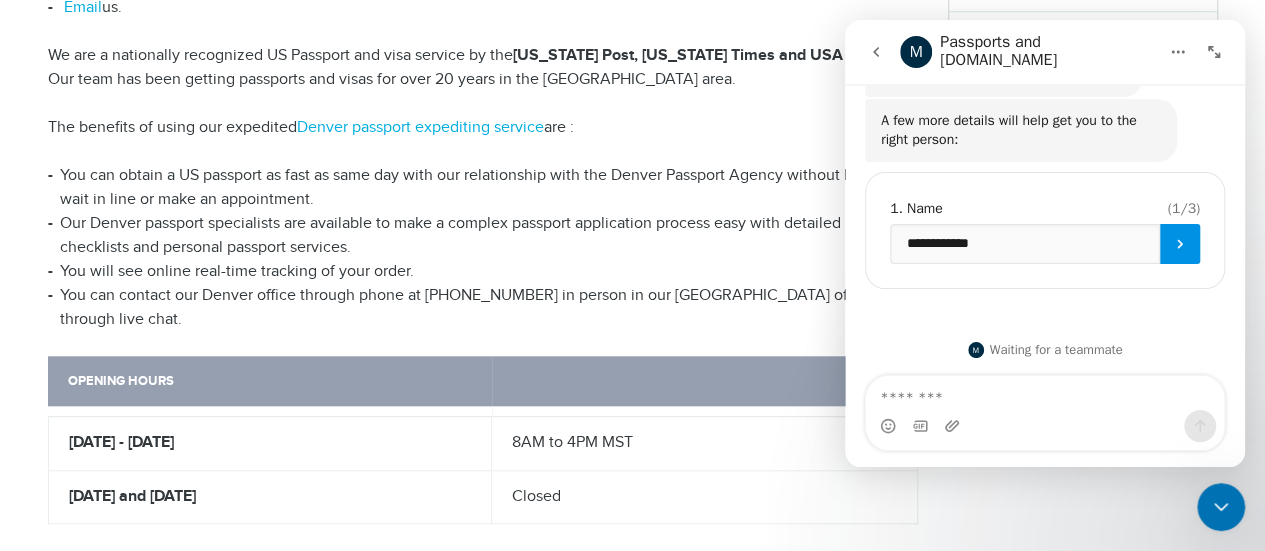 click 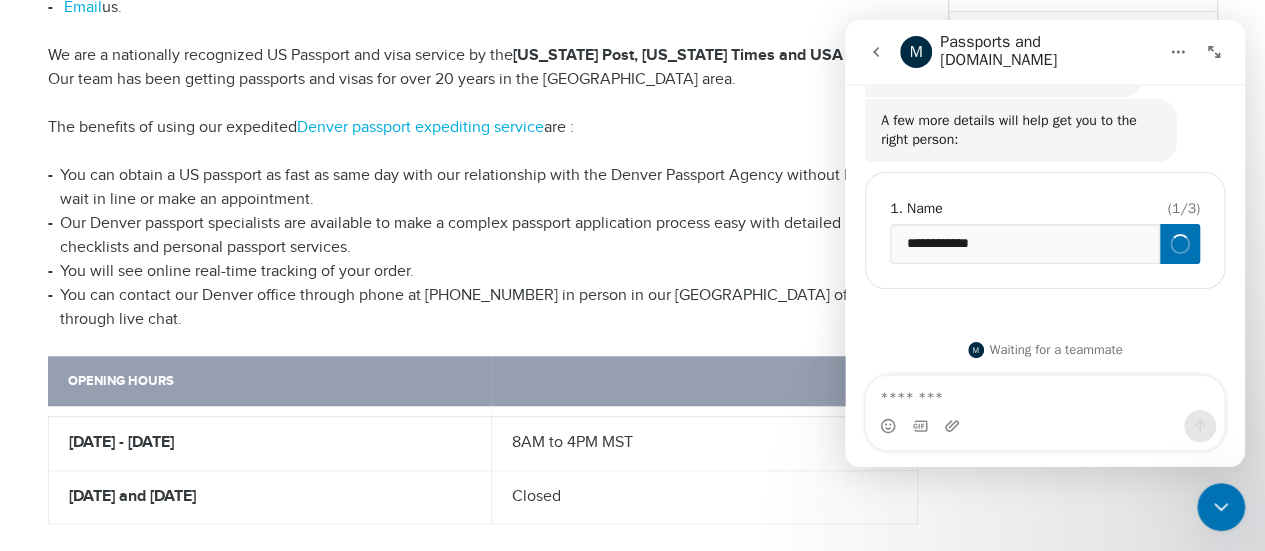 scroll, scrollTop: 390, scrollLeft: 0, axis: vertical 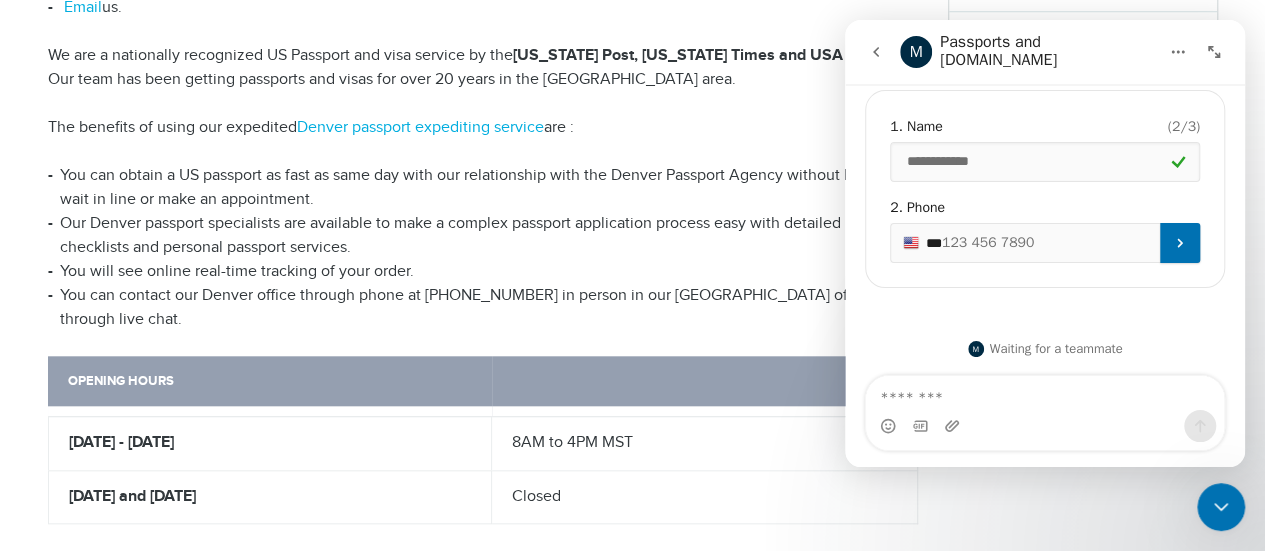 type on "**********" 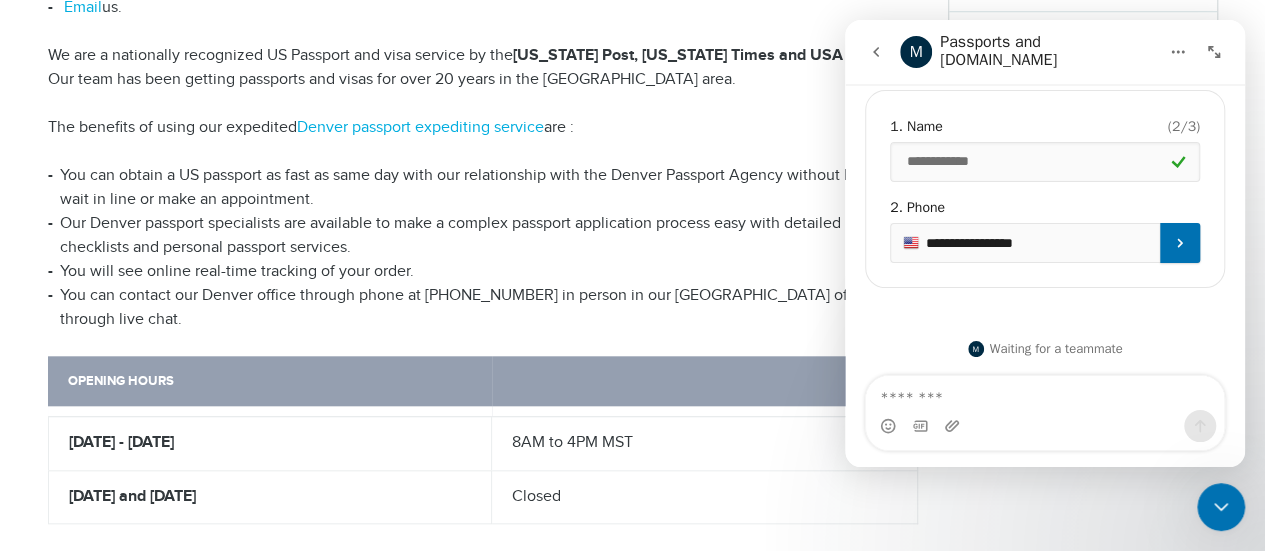 click at bounding box center [1180, 243] 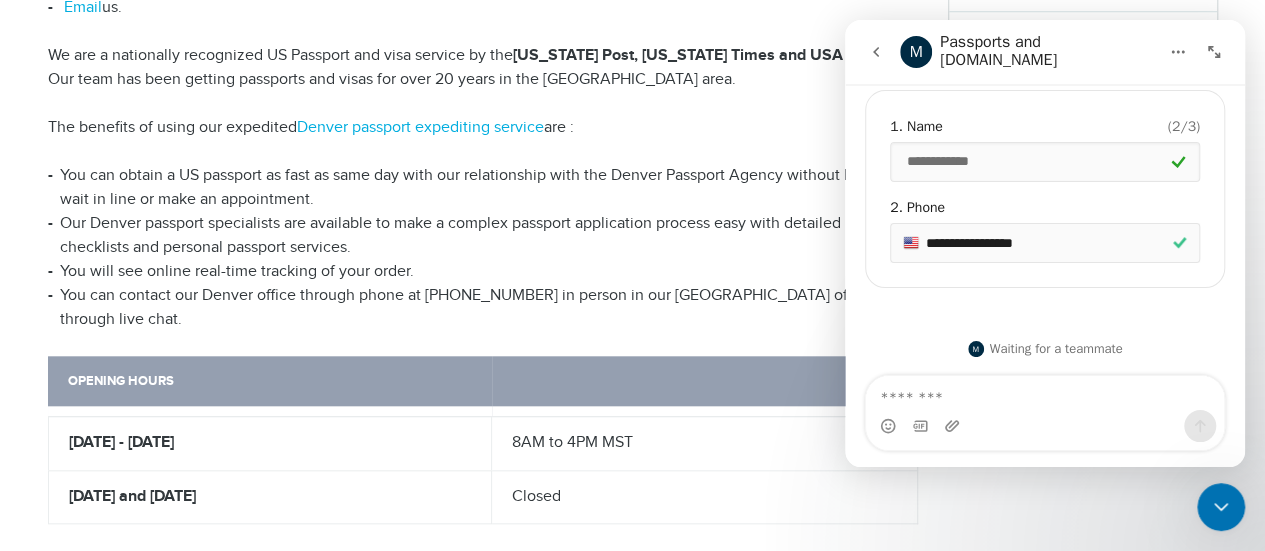 scroll, scrollTop: 470, scrollLeft: 0, axis: vertical 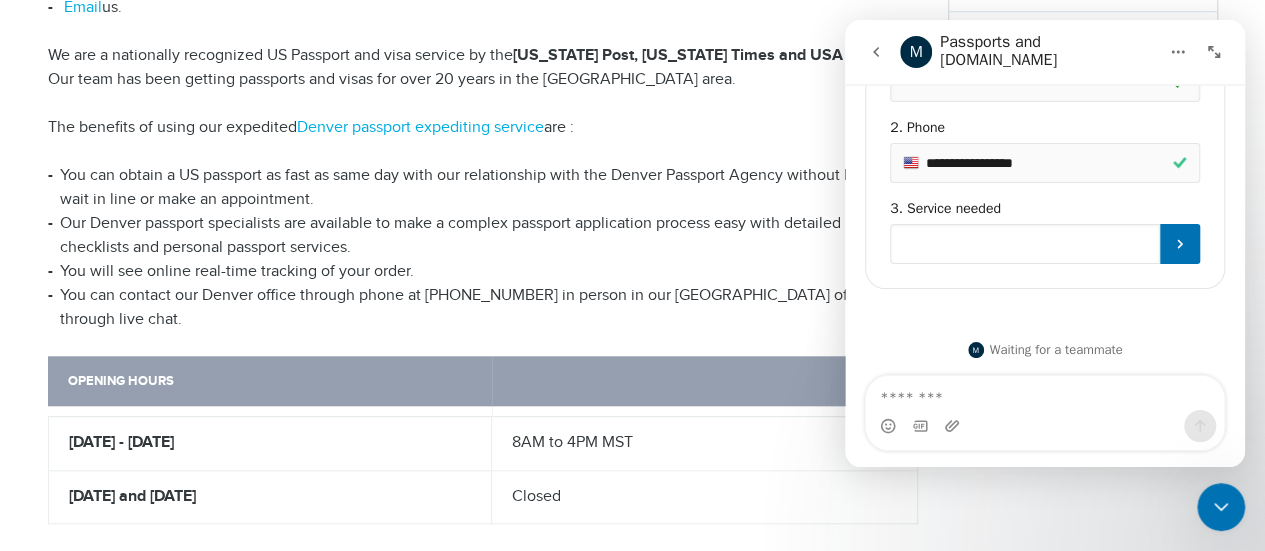 click at bounding box center [1025, 244] 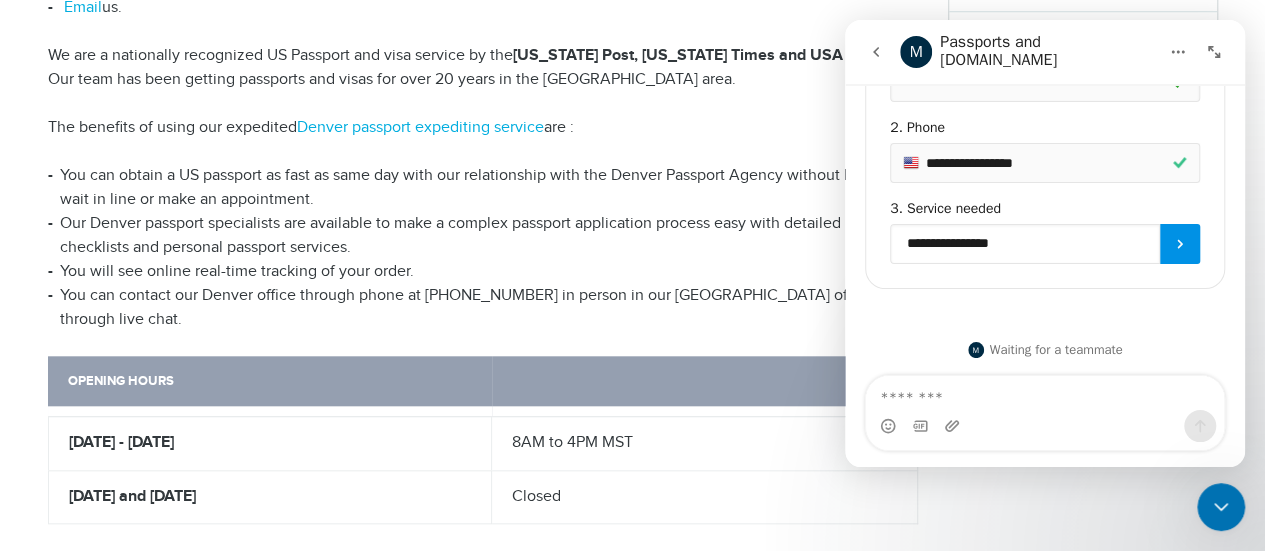 type on "**********" 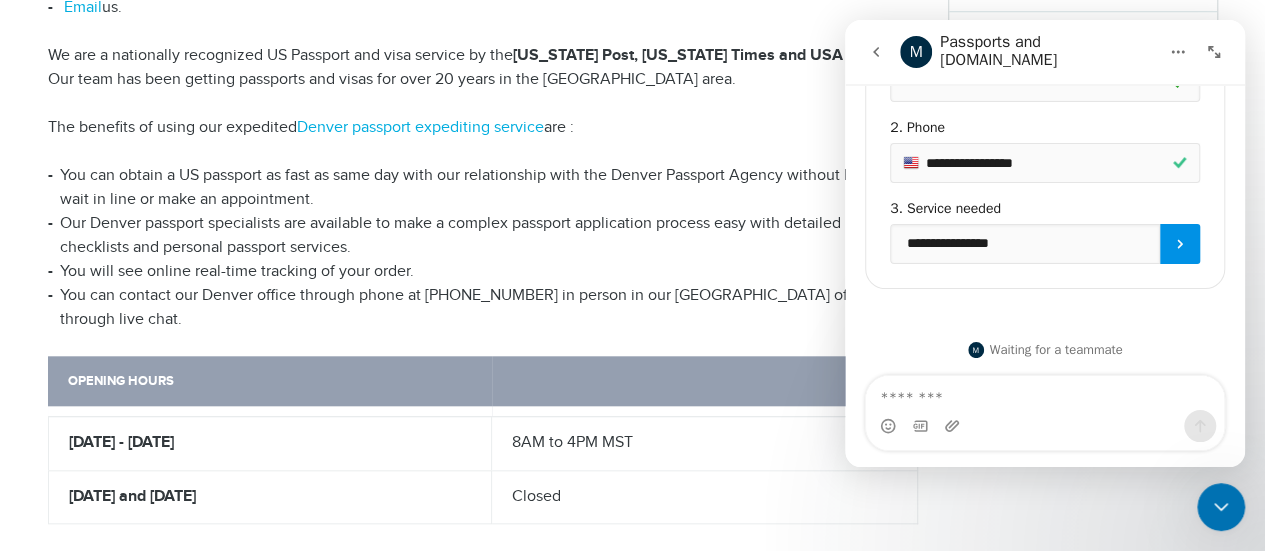 click 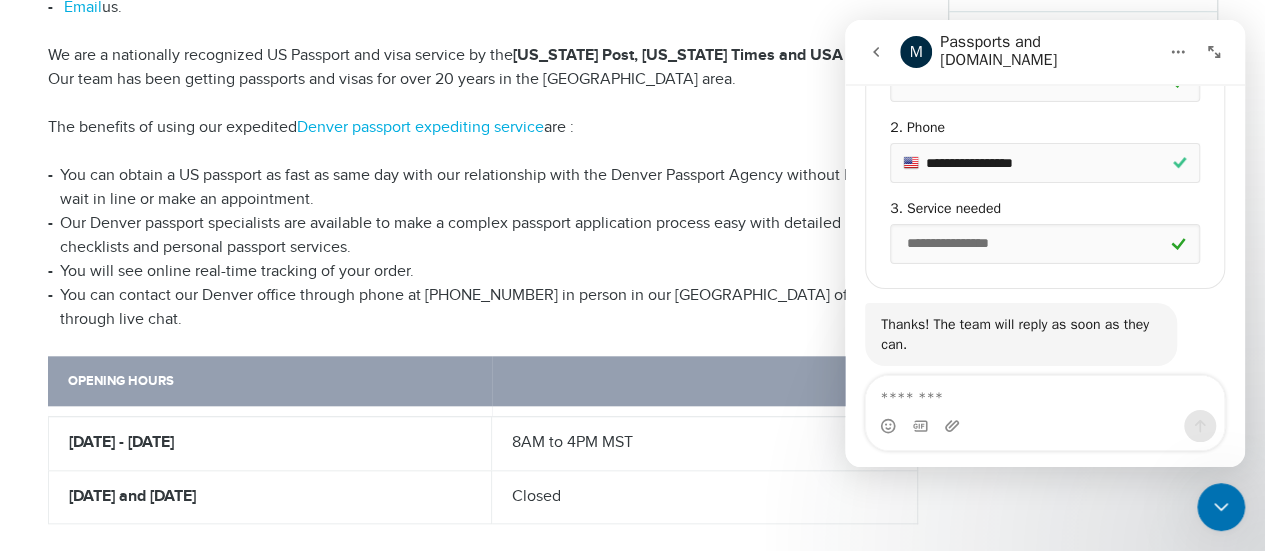 scroll, scrollTop: 536, scrollLeft: 0, axis: vertical 